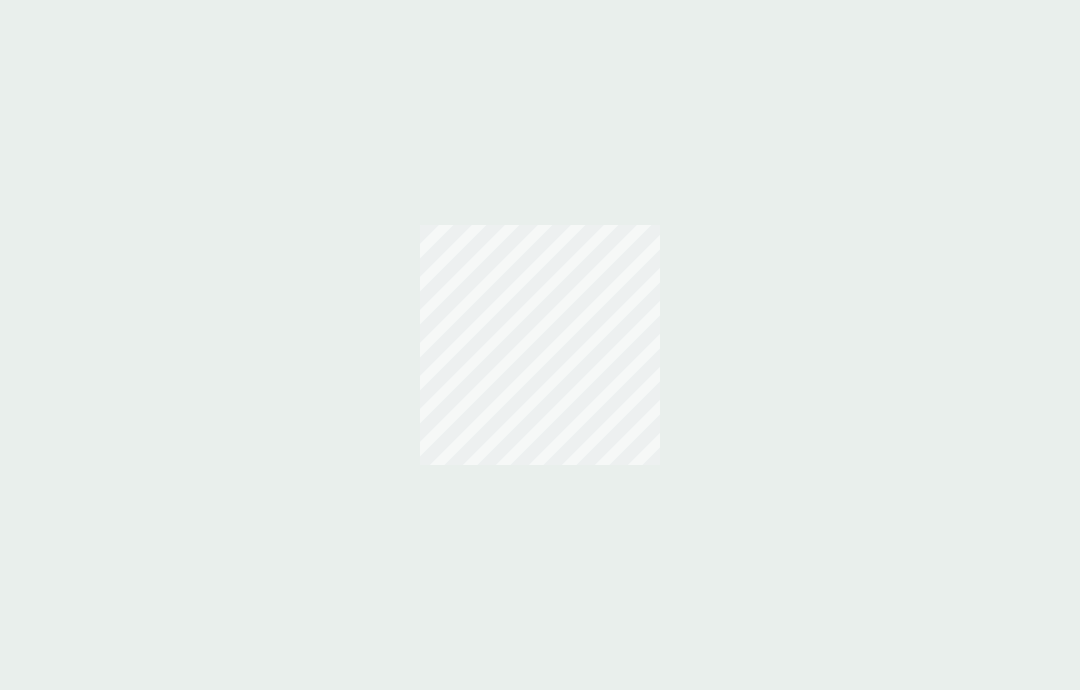 scroll, scrollTop: 0, scrollLeft: 0, axis: both 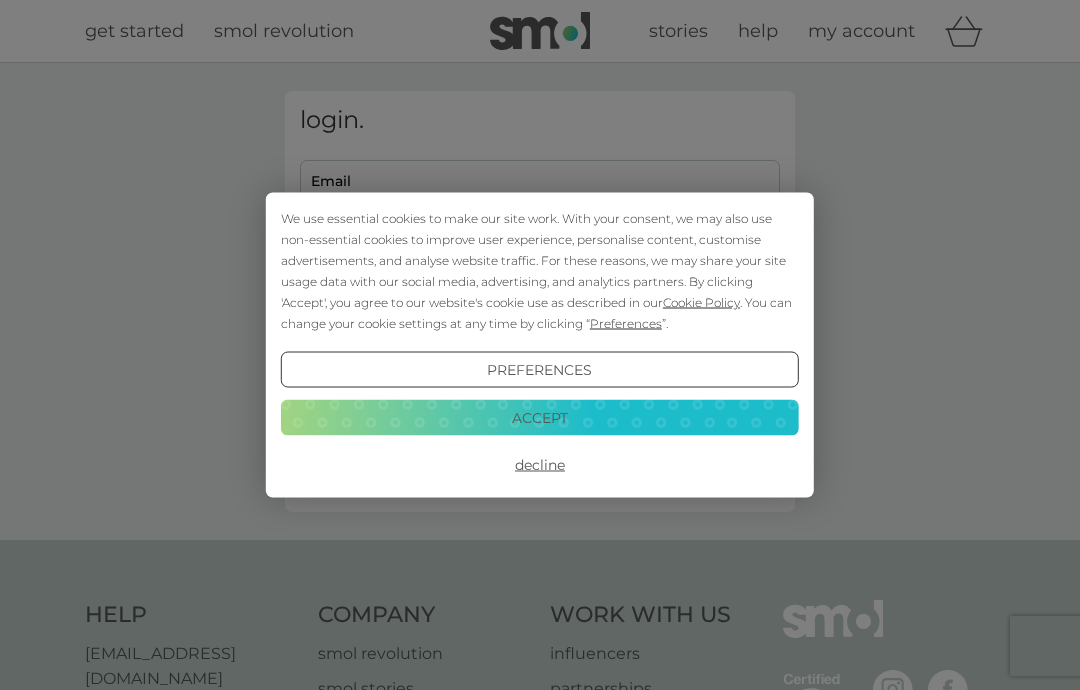 click on "Accept" at bounding box center [540, 417] 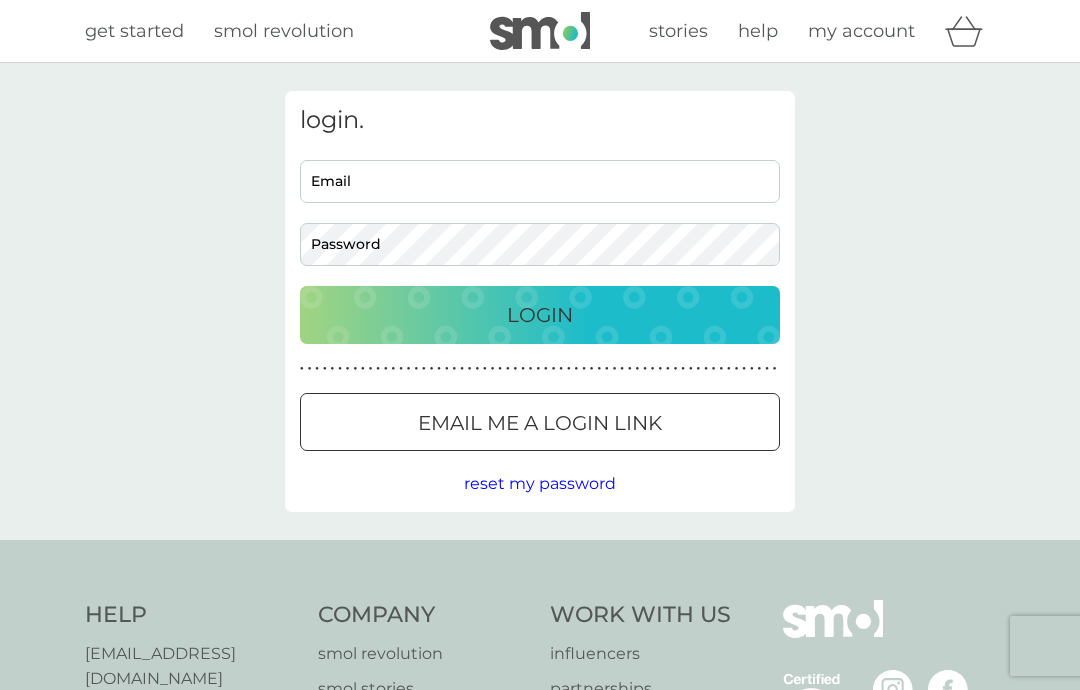 scroll, scrollTop: 0, scrollLeft: 0, axis: both 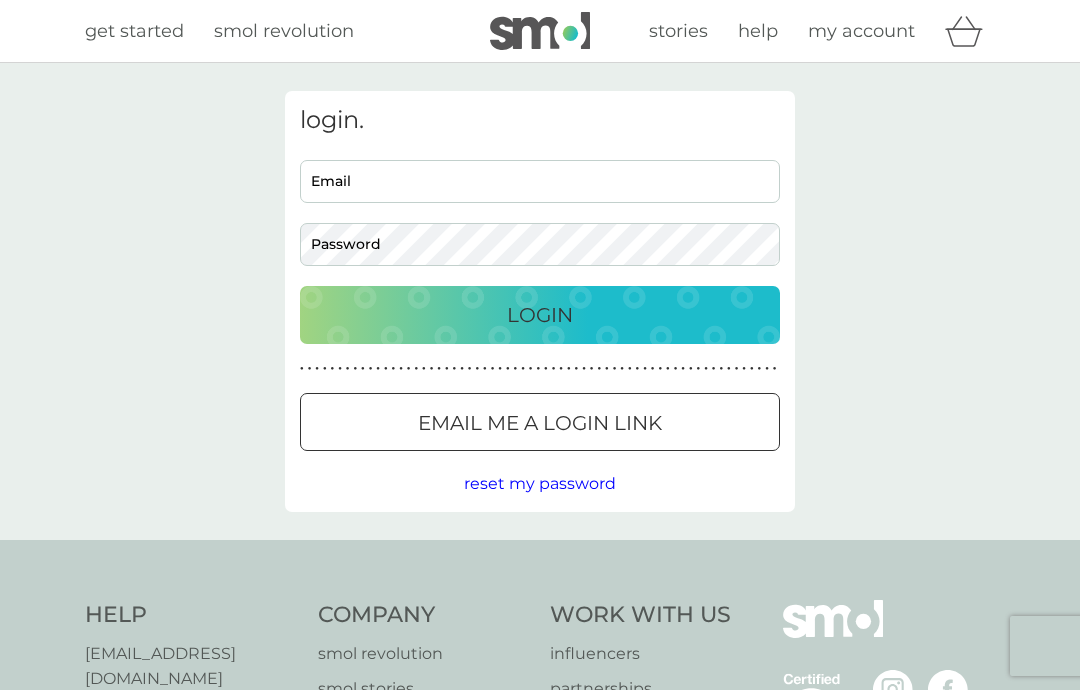 click on "Email" at bounding box center (540, 181) 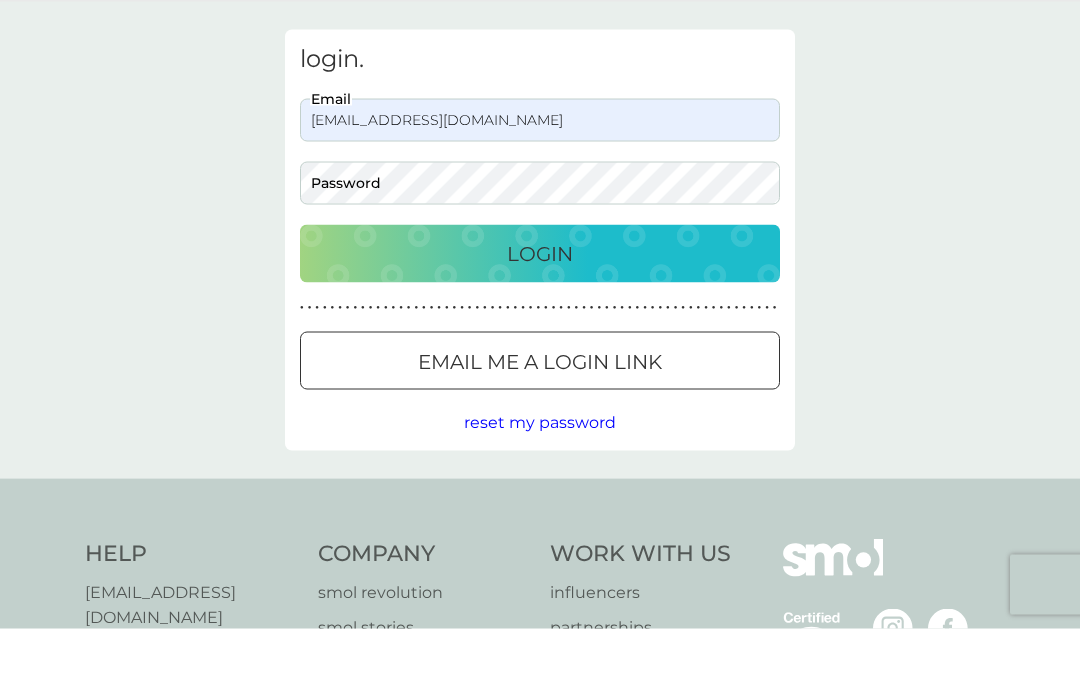 scroll, scrollTop: 62, scrollLeft: 0, axis: vertical 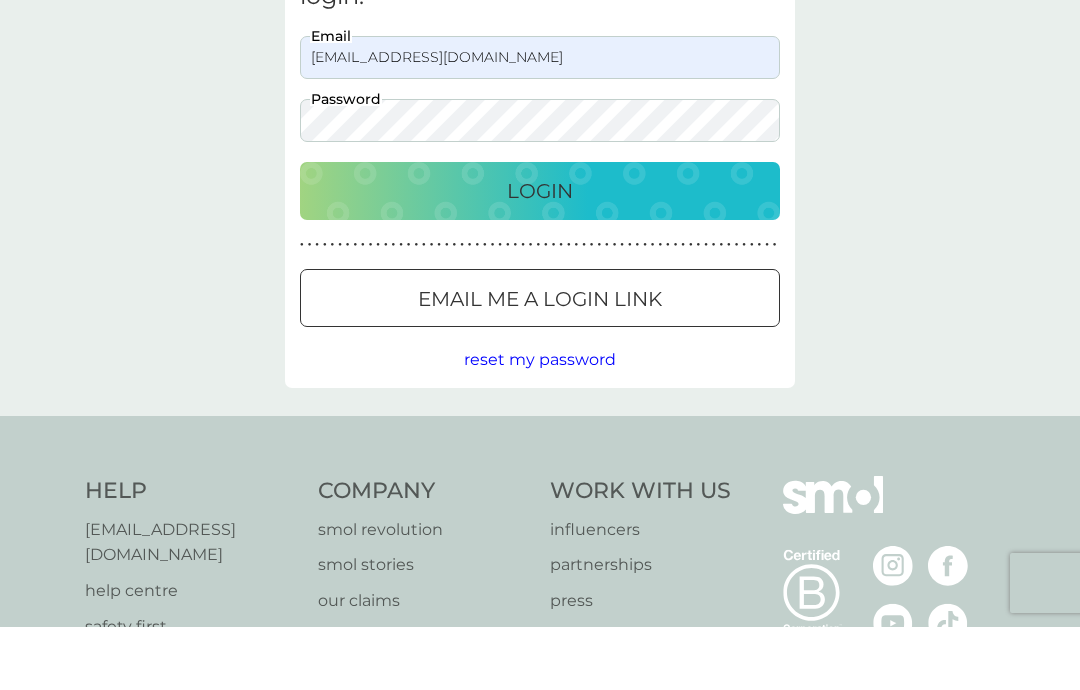 type on "susantowns.techediting@gmail.com" 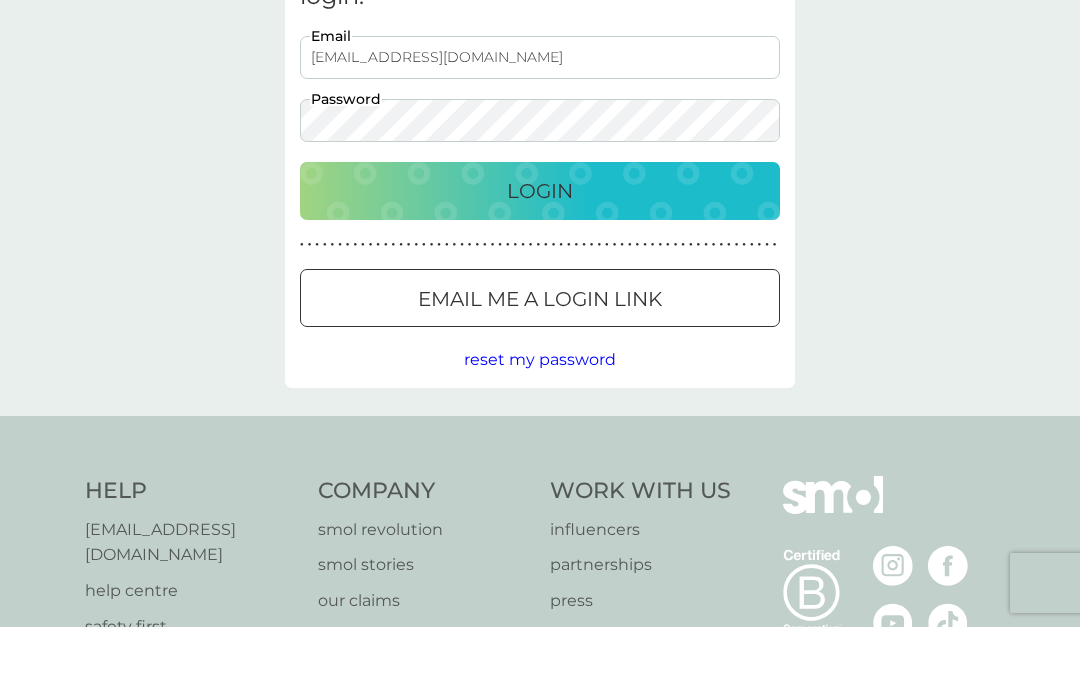 click on "Login" at bounding box center (540, 254) 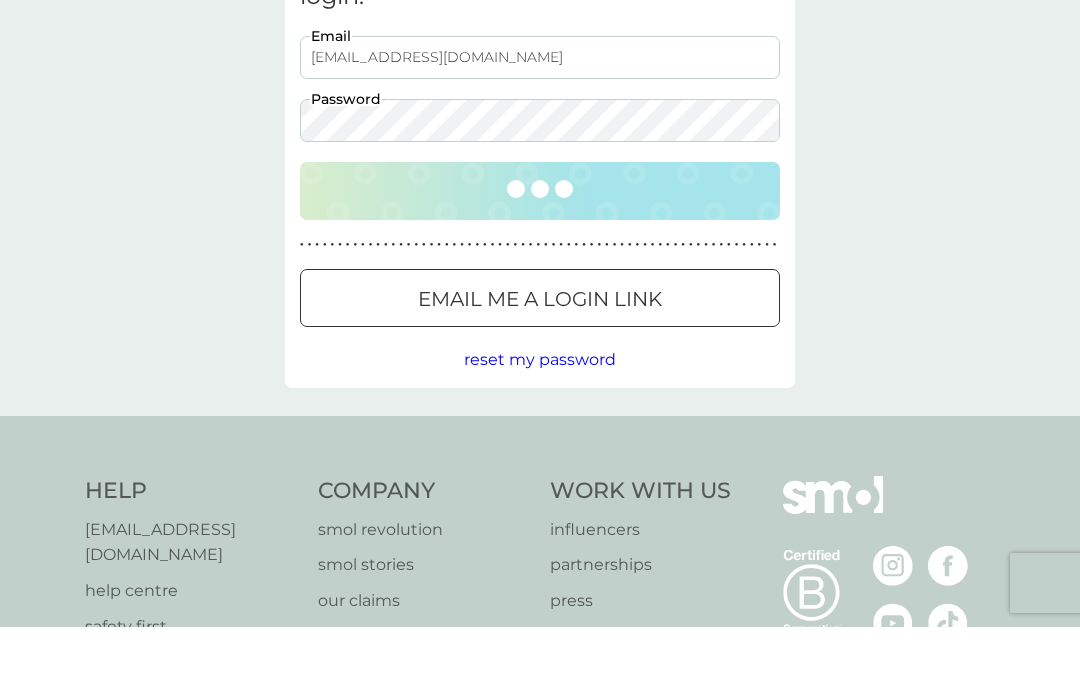 scroll, scrollTop: 125, scrollLeft: 0, axis: vertical 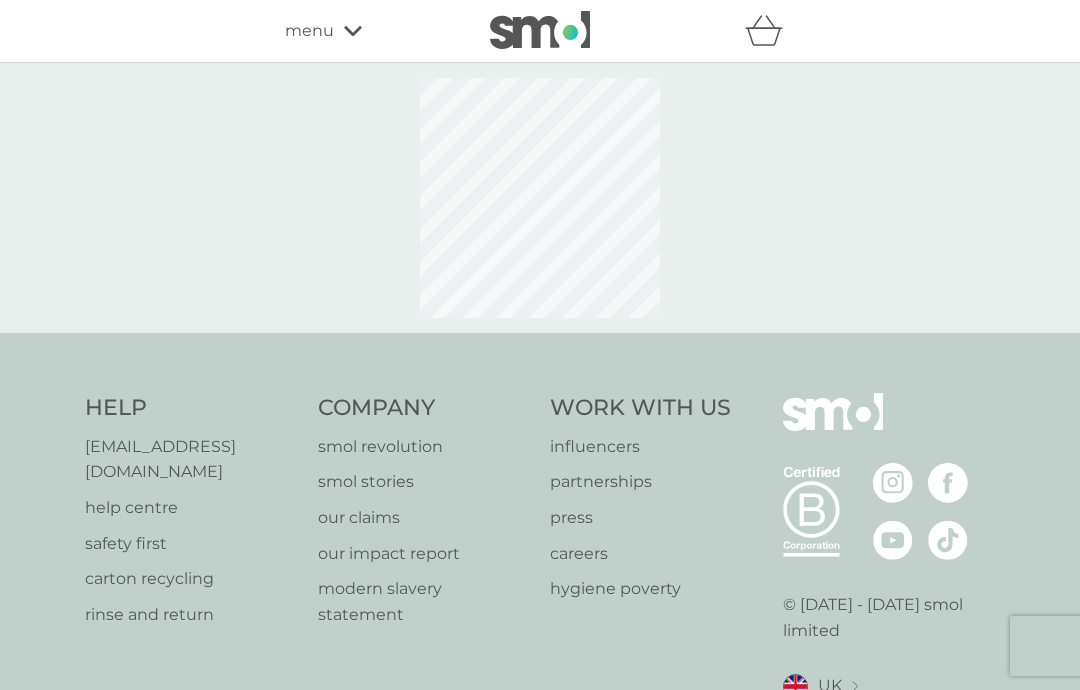 select on "119" 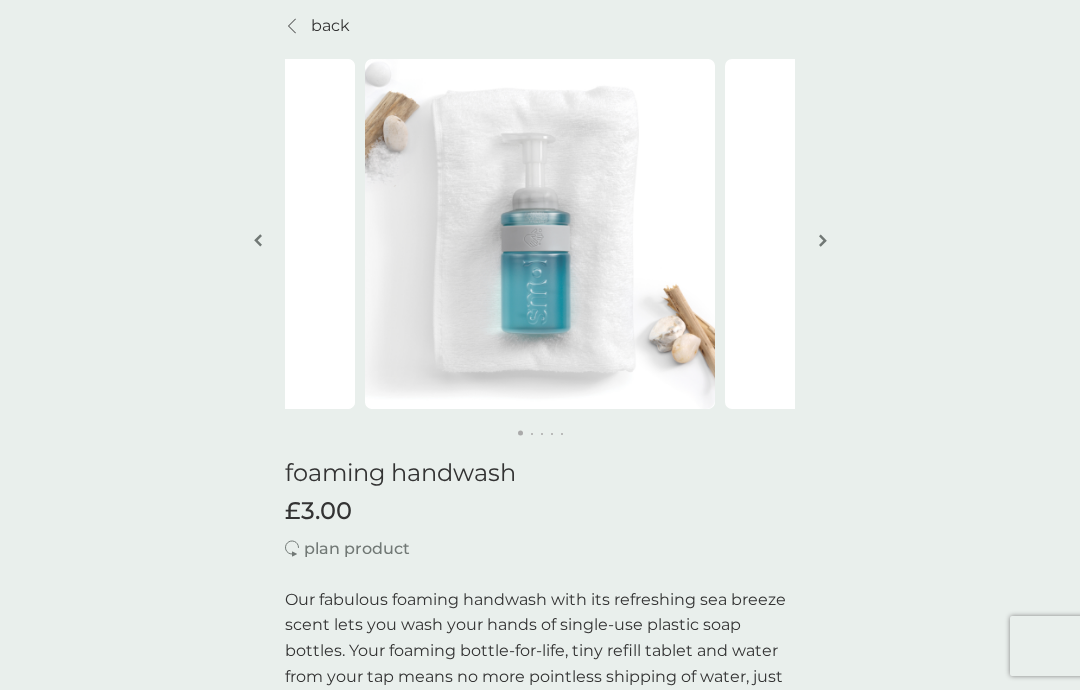 scroll, scrollTop: 77, scrollLeft: 0, axis: vertical 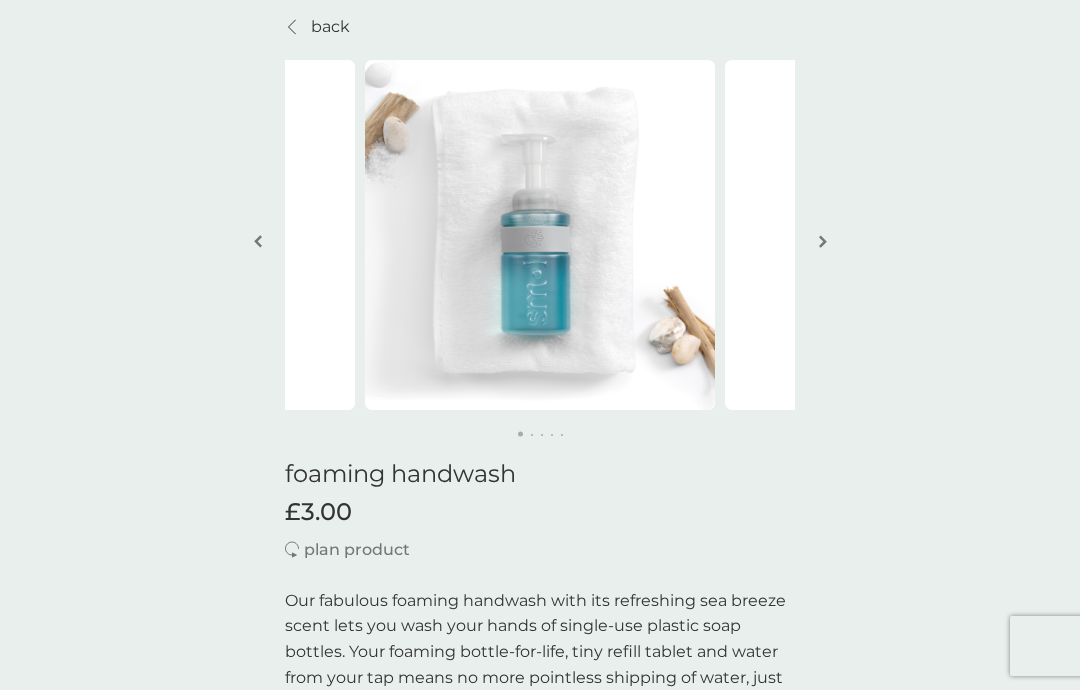 click at bounding box center [823, 241] 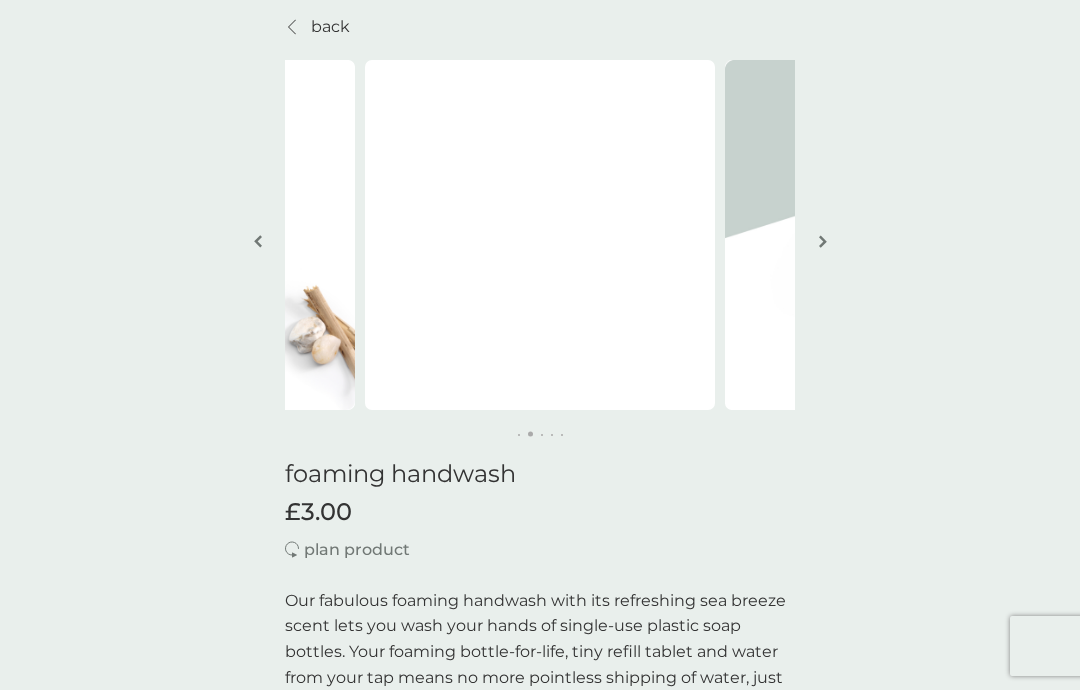 click at bounding box center (822, 243) 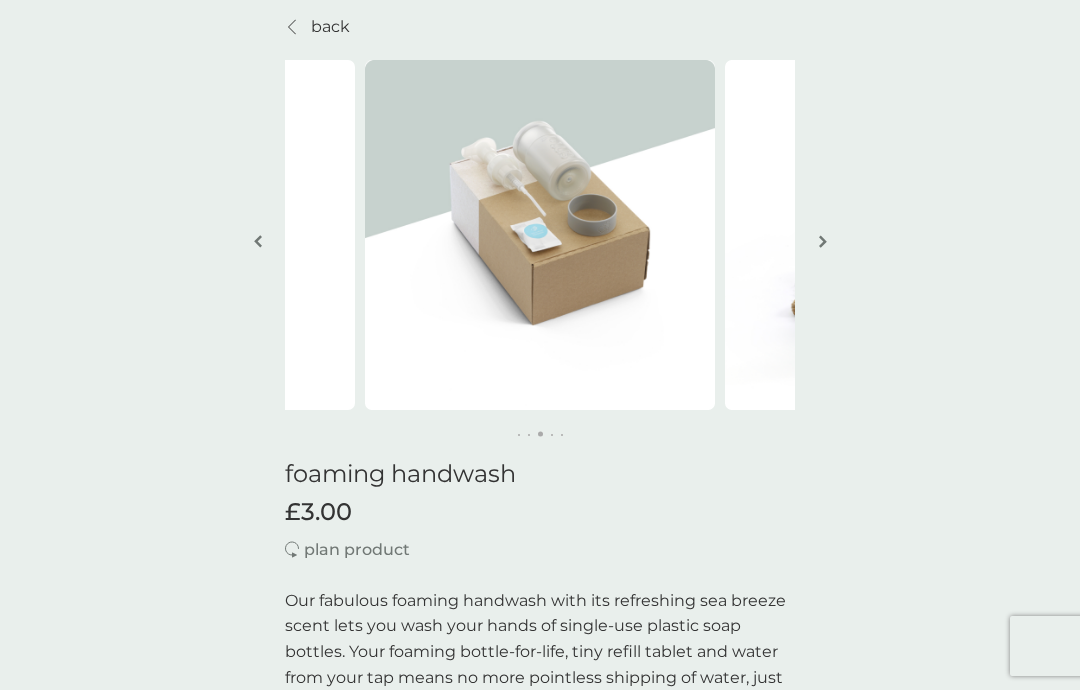 click at bounding box center (823, 241) 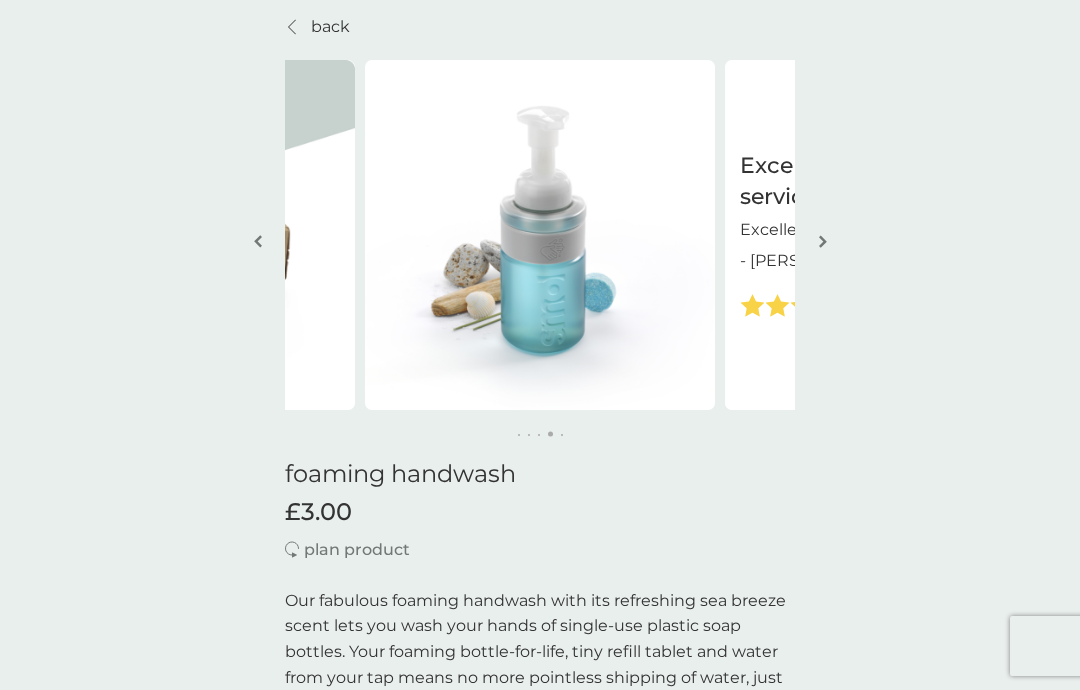 click at bounding box center [822, 243] 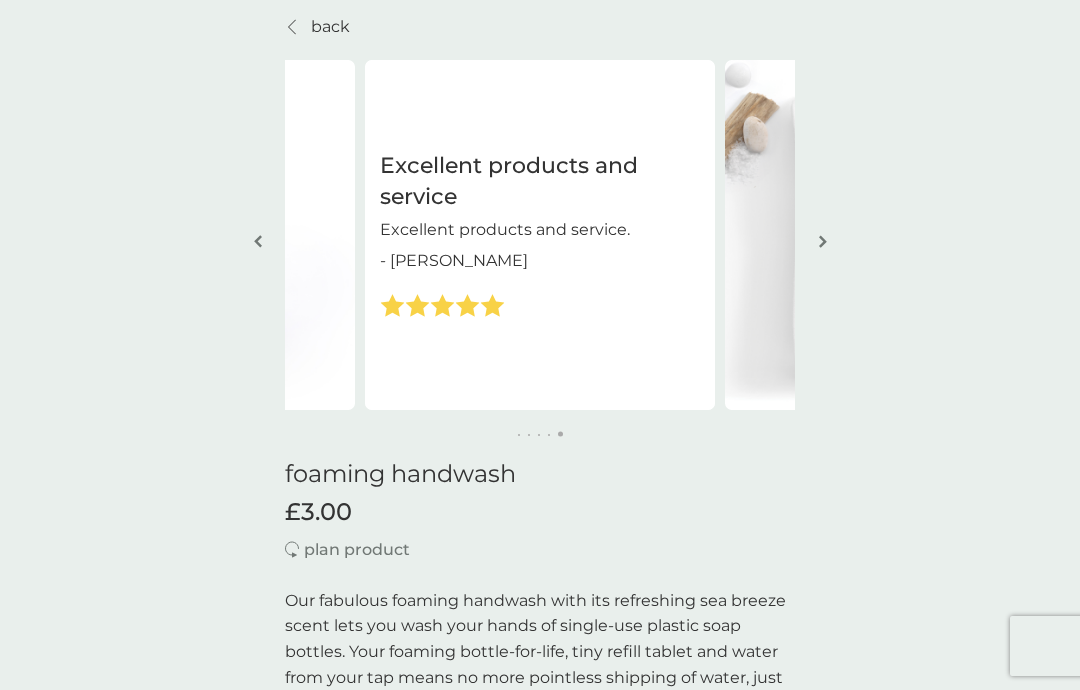 click at bounding box center (822, 243) 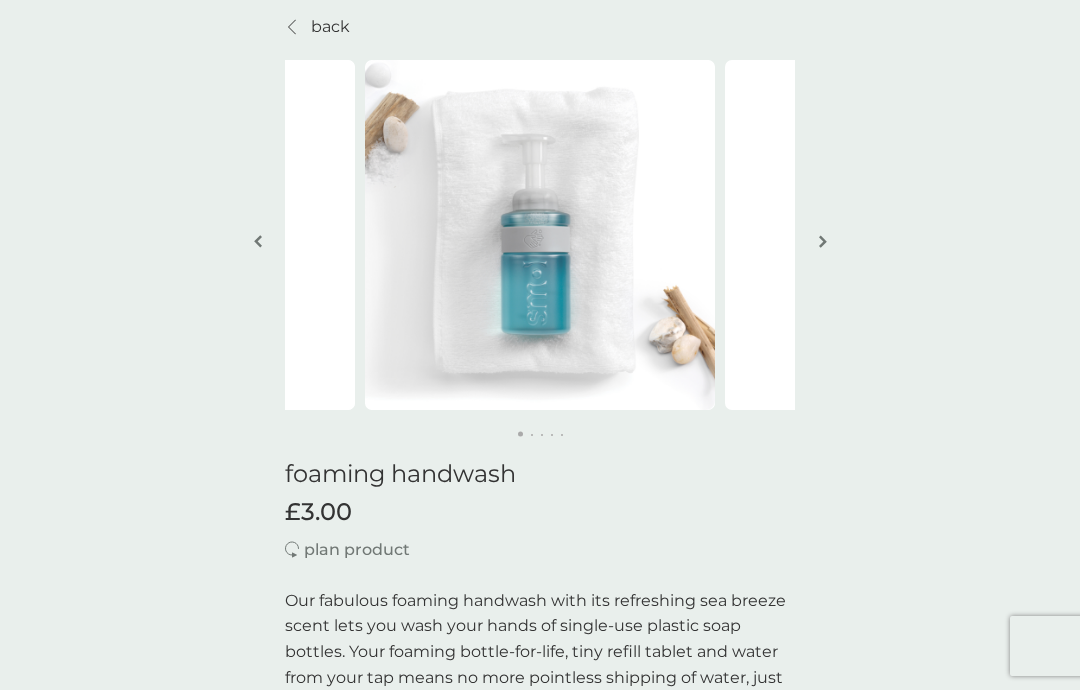 click at bounding box center [822, 243] 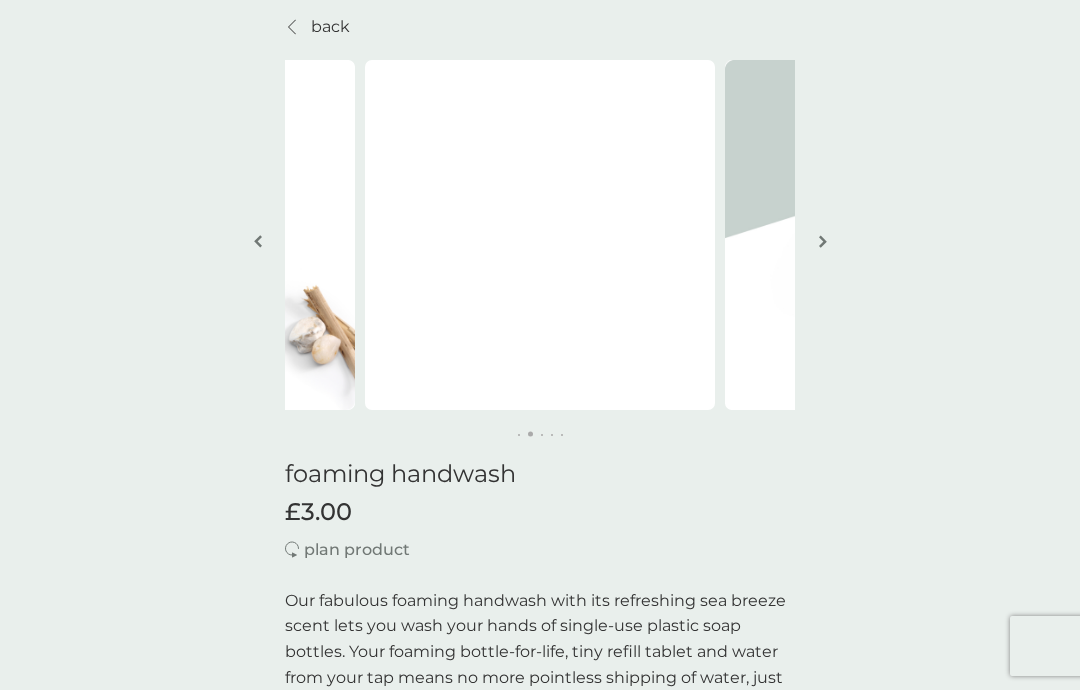 click at bounding box center [823, 241] 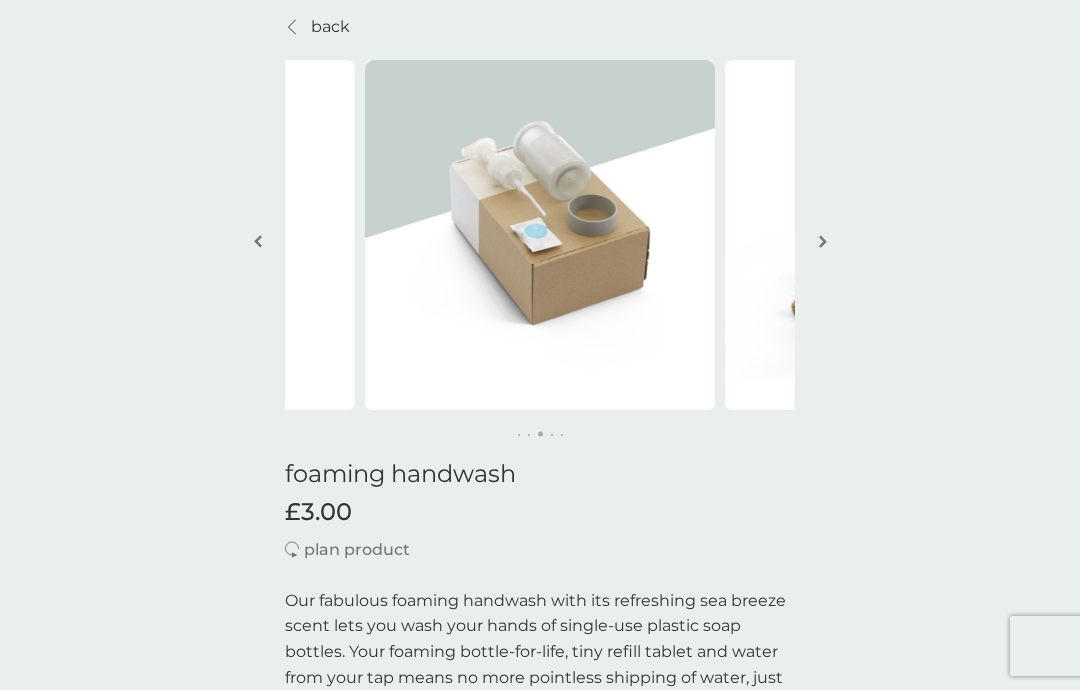 click on "back Excellent products and service Excellent products and service. - Sue
Excellent products and service Excellent products and service. - Sue
foaming handwash £3.00 plan product Our fabulous foaming handwash with its refreshing sea breeze scent lets you wash your hands of single-use plastic soap bottles. Your foaming bottle-for-life, tiny refill tablet and water from your tap means no more pointless shipping of water, just wonderfully clean hands and a cleaner conscience. rich cleansing foam for super soft skin hands feel clean with fresh sea breeze scent 50% cheaper* & lasts nearly twice as long as the leading brand dermatologically tested vegan & cruelty-free cuts carbon & single-use plastic bottles how it works starter packs contain 1 x bottle-for-life and 1 x refill tablet your ongoing refill pack of 6 x tablets costs just £10.50 plan delivery frequency 1 week  2 weeks  3 weeks  4 weeks  5 weeks  6 weeks  7 weeks  8 weeks  9 weeks  10 weeks  11 weeks  12 weeks  13 weeks  14 weeks  15 weeks  . Great" at bounding box center (540, 1359) 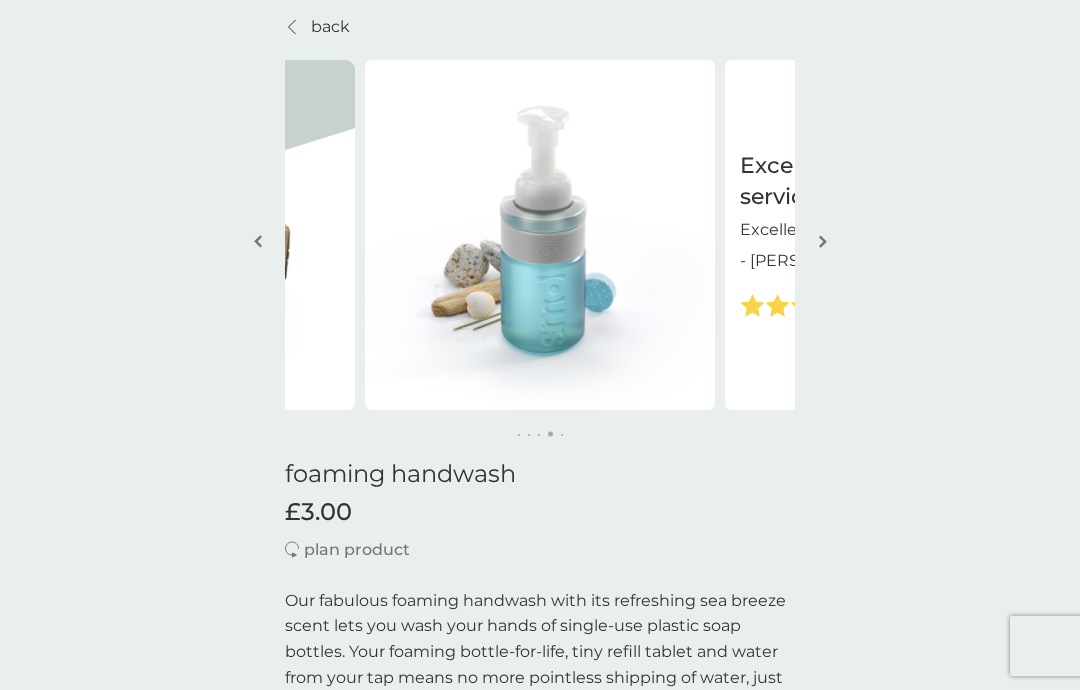 click at bounding box center [822, 243] 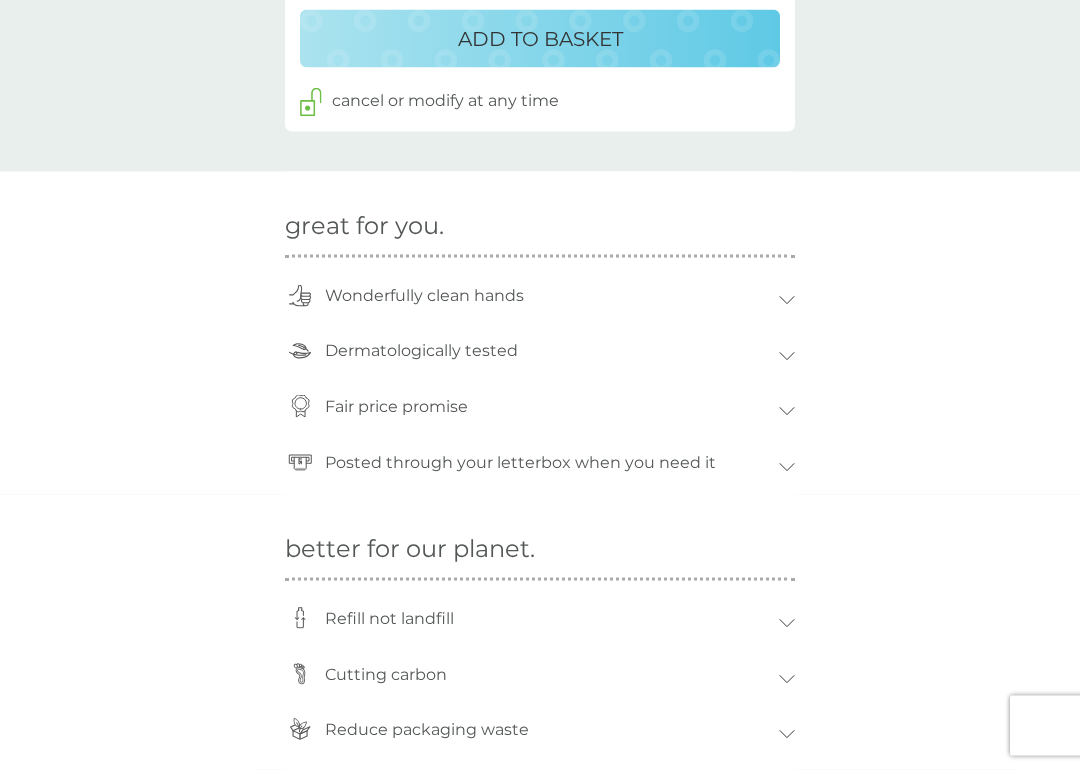 click on "Wonderfully clean hands" at bounding box center (547, 296) 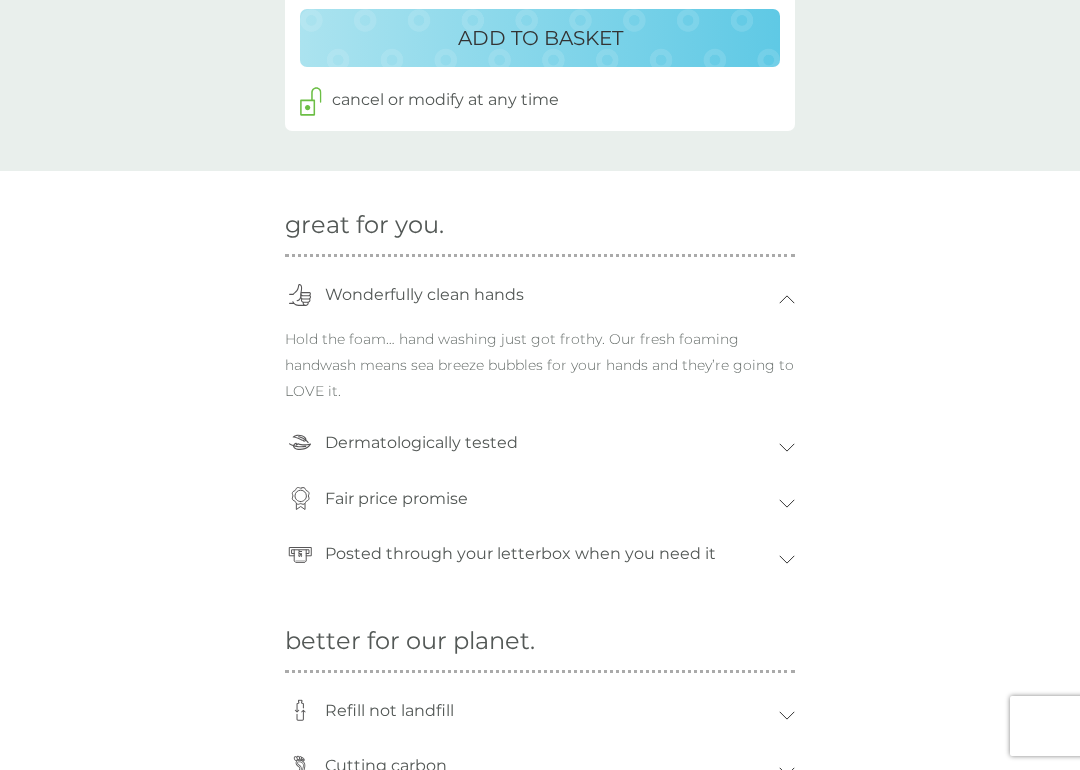 click on "Dermatologically tested" at bounding box center [547, 443] 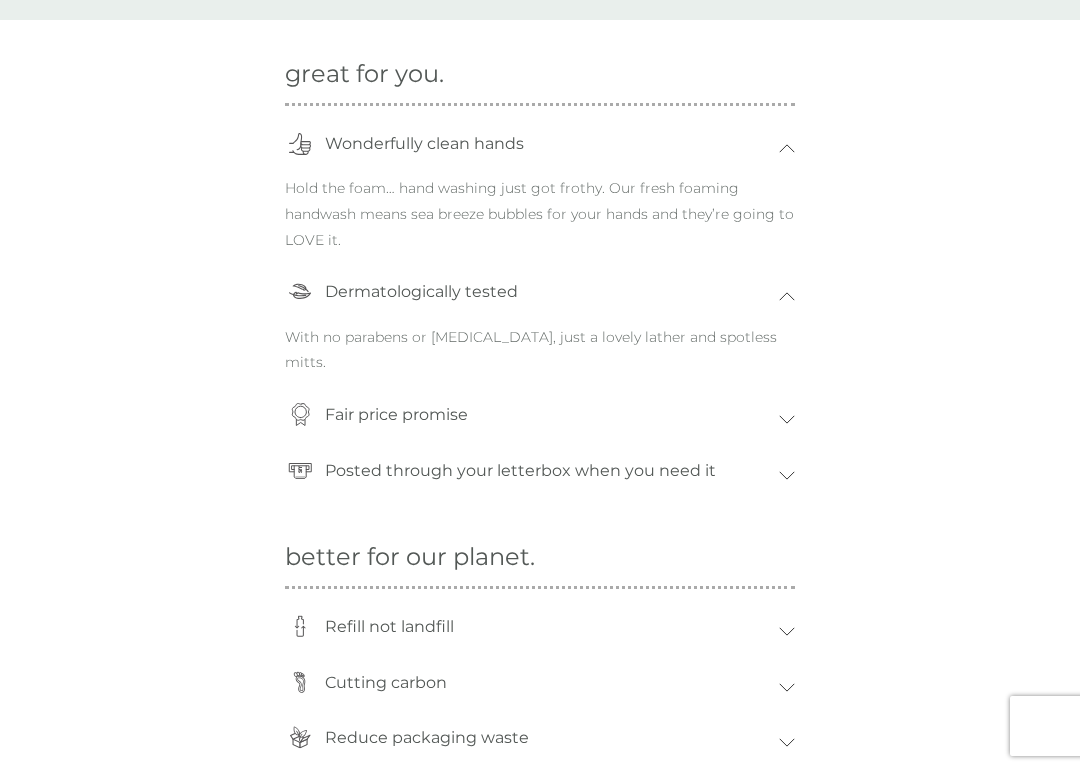 scroll, scrollTop: 1479, scrollLeft: 0, axis: vertical 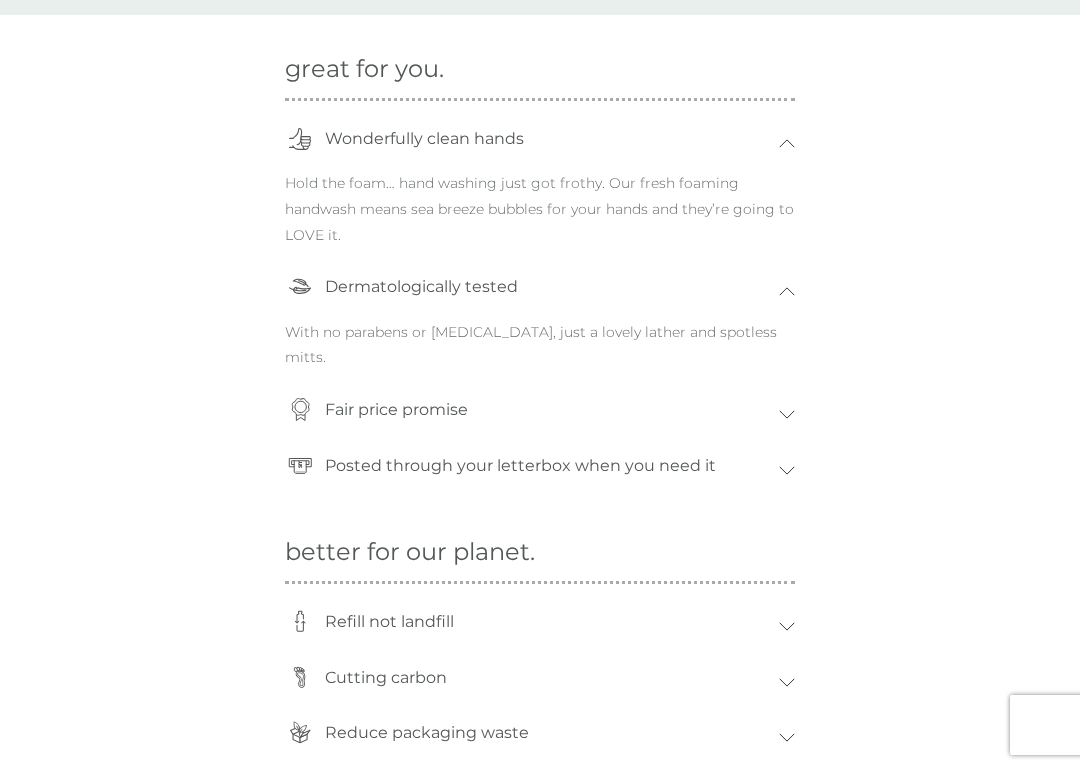 click on "Fair price promise" at bounding box center [540, 416] 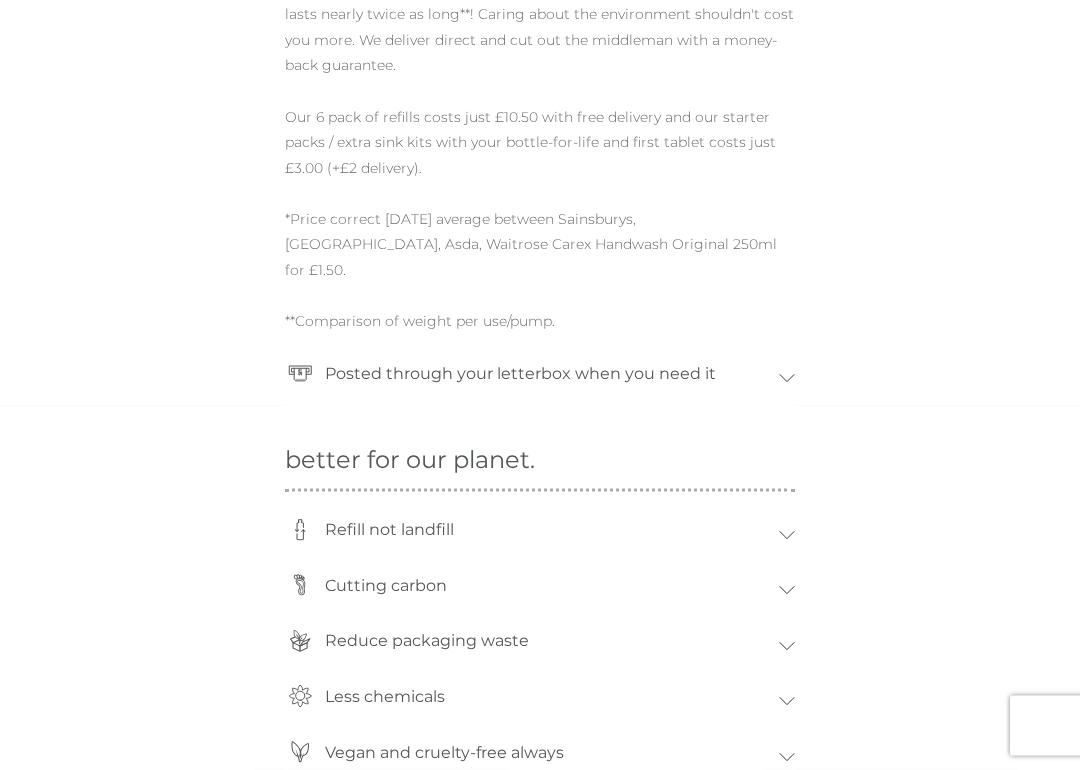 scroll, scrollTop: 1947, scrollLeft: 0, axis: vertical 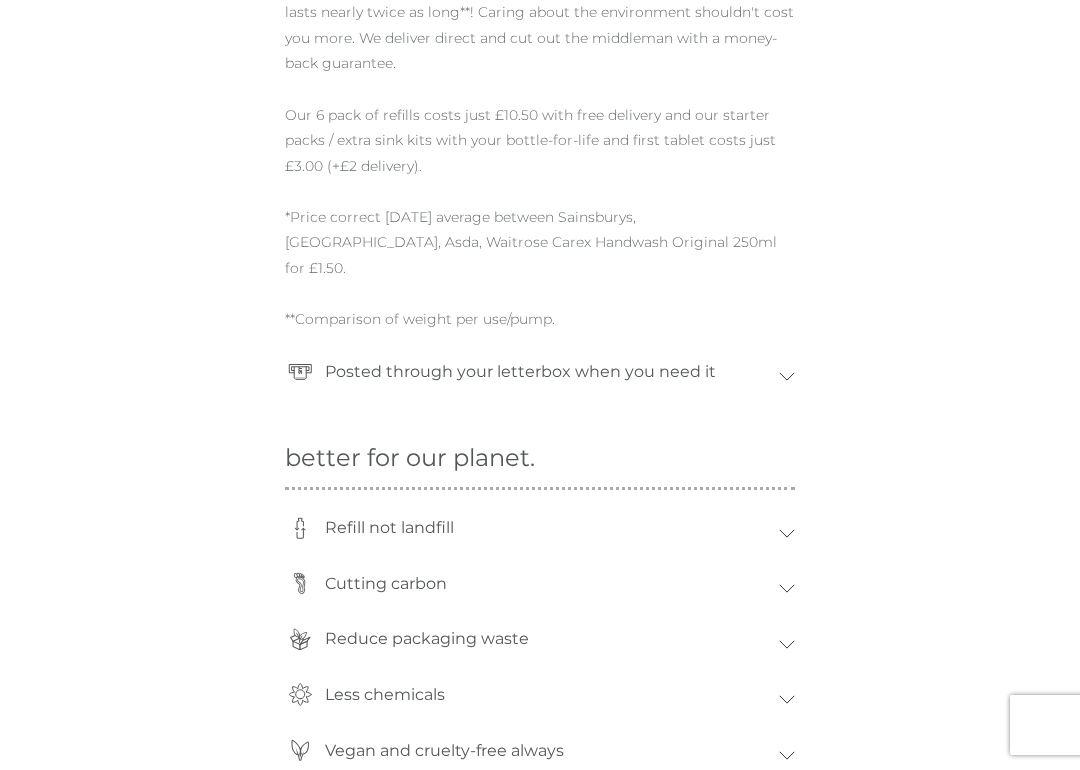 click on "Posted through your letterbox when you need it" at bounding box center [547, 373] 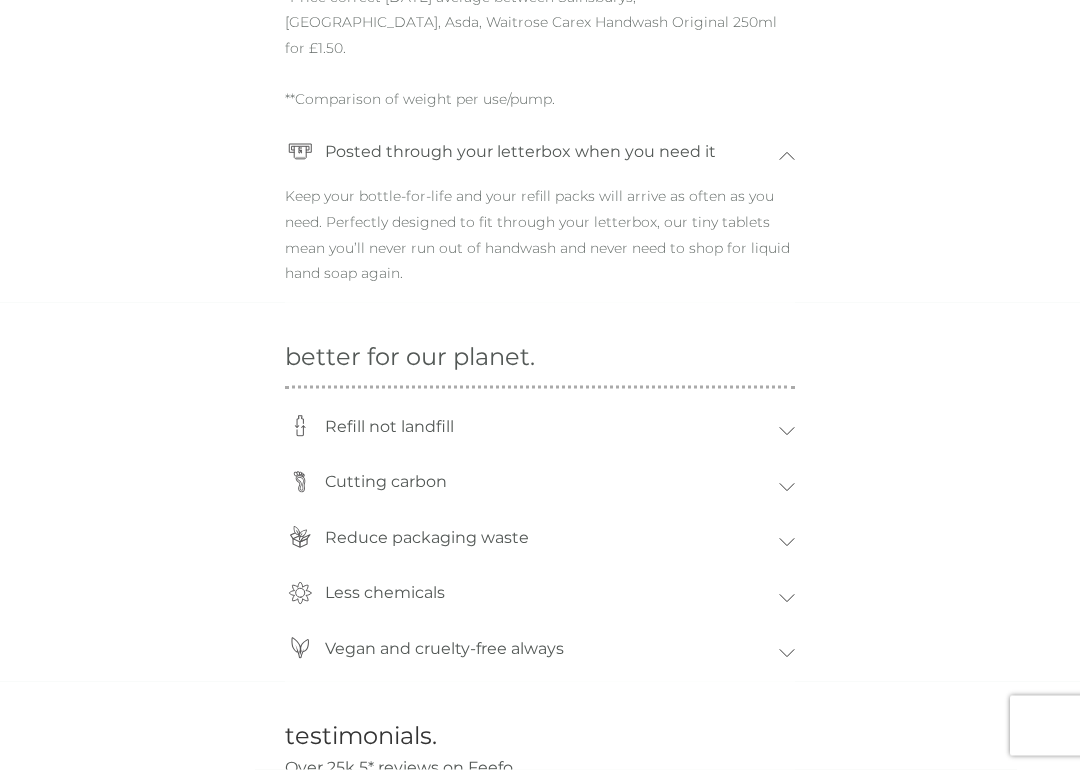 scroll, scrollTop: 2192, scrollLeft: 0, axis: vertical 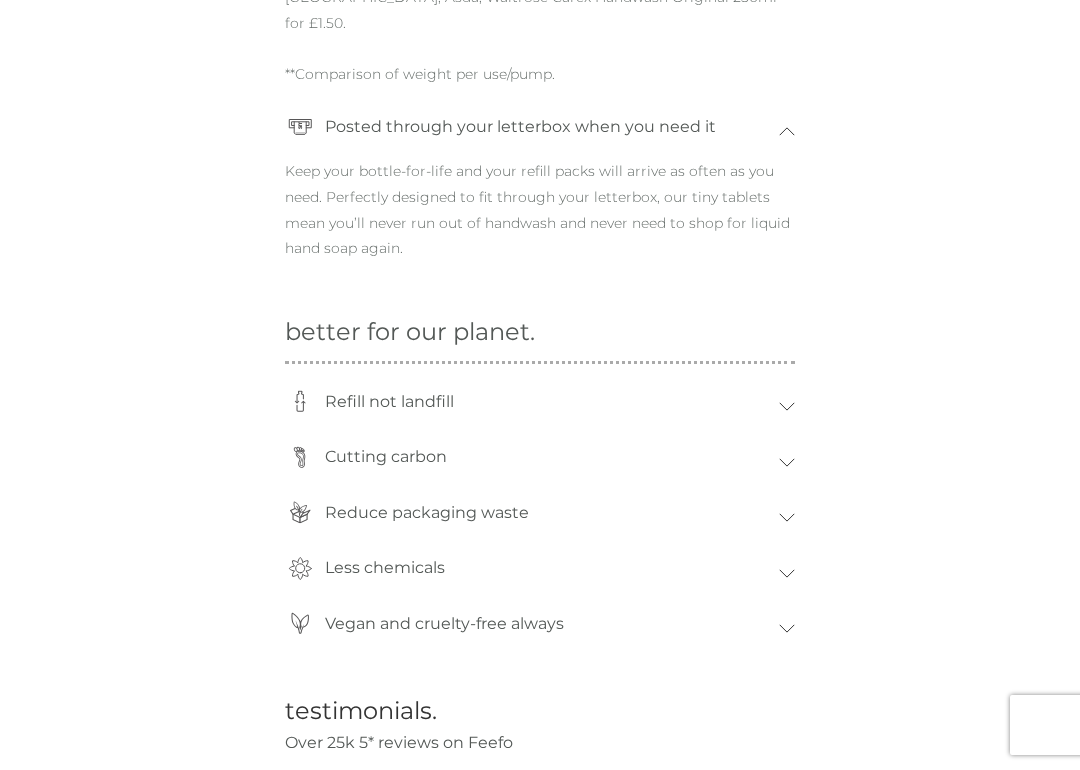 click 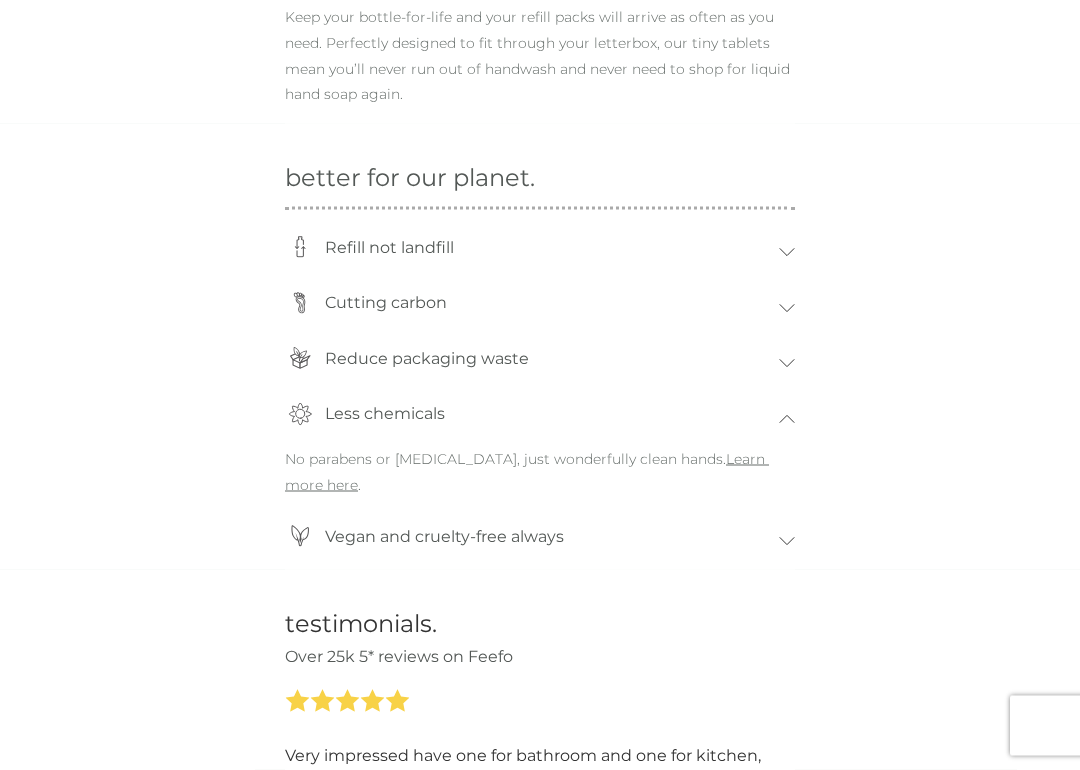 scroll, scrollTop: 2348, scrollLeft: 0, axis: vertical 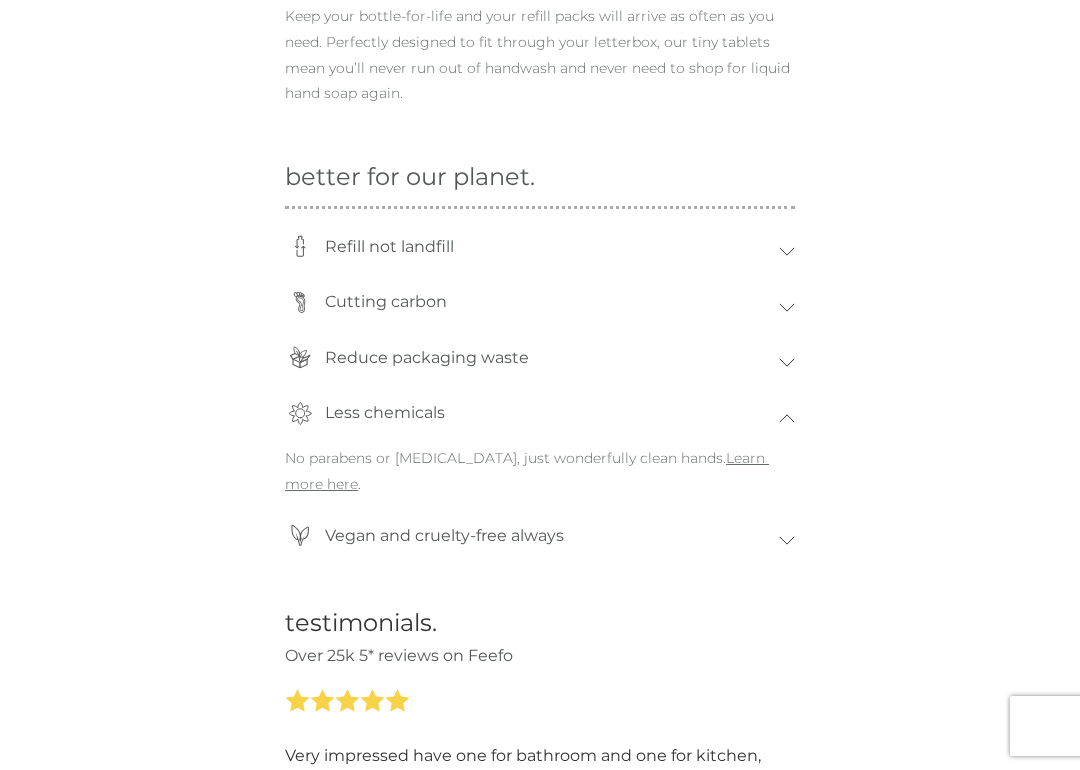 click on "Learn more here" at bounding box center [527, 471] 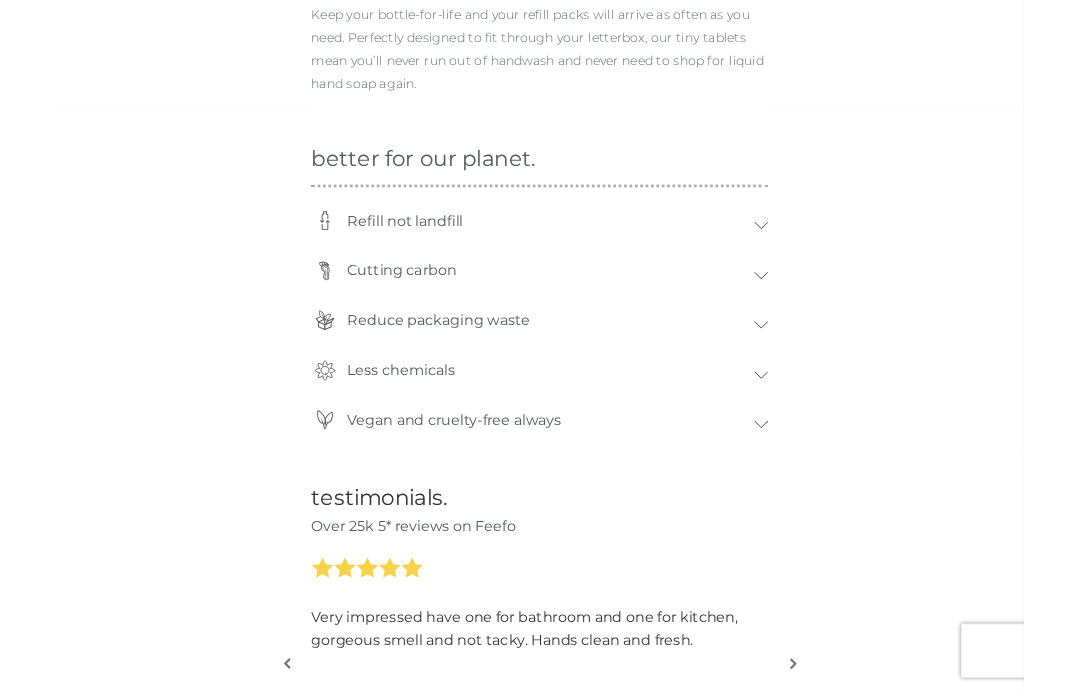 scroll, scrollTop: 2428, scrollLeft: 0, axis: vertical 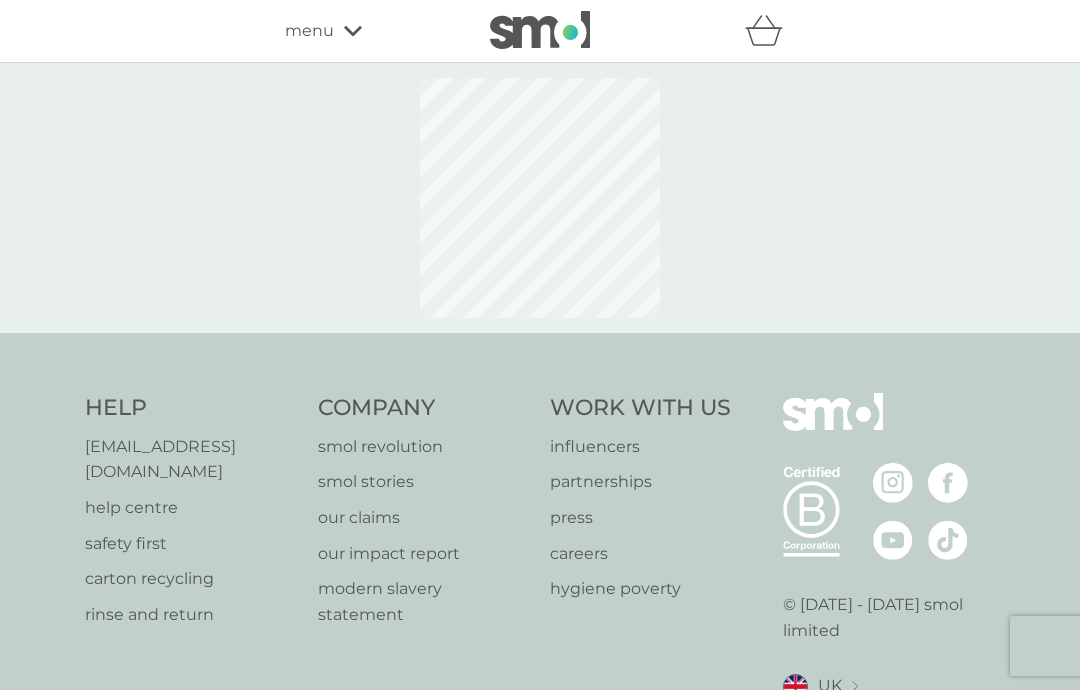 select on "119" 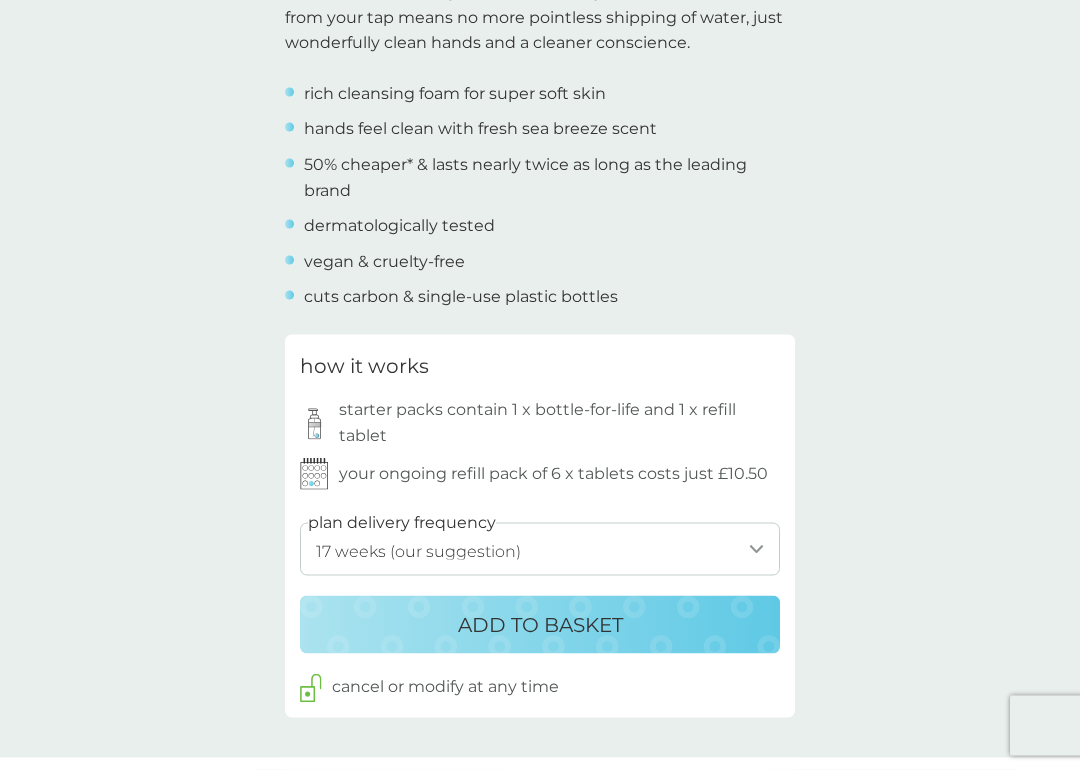 click on "1 week  2 weeks  3 weeks  4 weeks  5 weeks  6 weeks  7 weeks  8 weeks  9 weeks  10 weeks  11 weeks  12 weeks  13 weeks  14 weeks  15 weeks  16 weeks  17 weeks (our suggestion) 18 weeks  19 weeks  20 weeks  21 weeks  22 weeks  23 weeks  24 weeks  25 weeks  26 weeks" at bounding box center [540, 549] 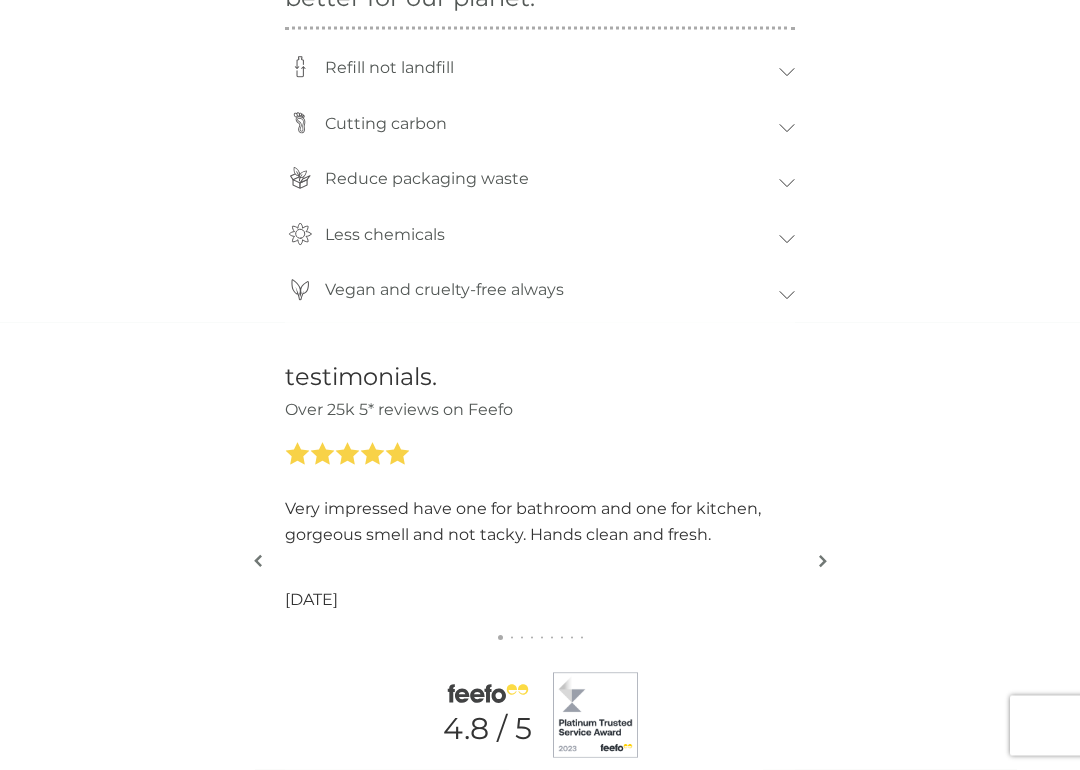 scroll, scrollTop: 1875, scrollLeft: 0, axis: vertical 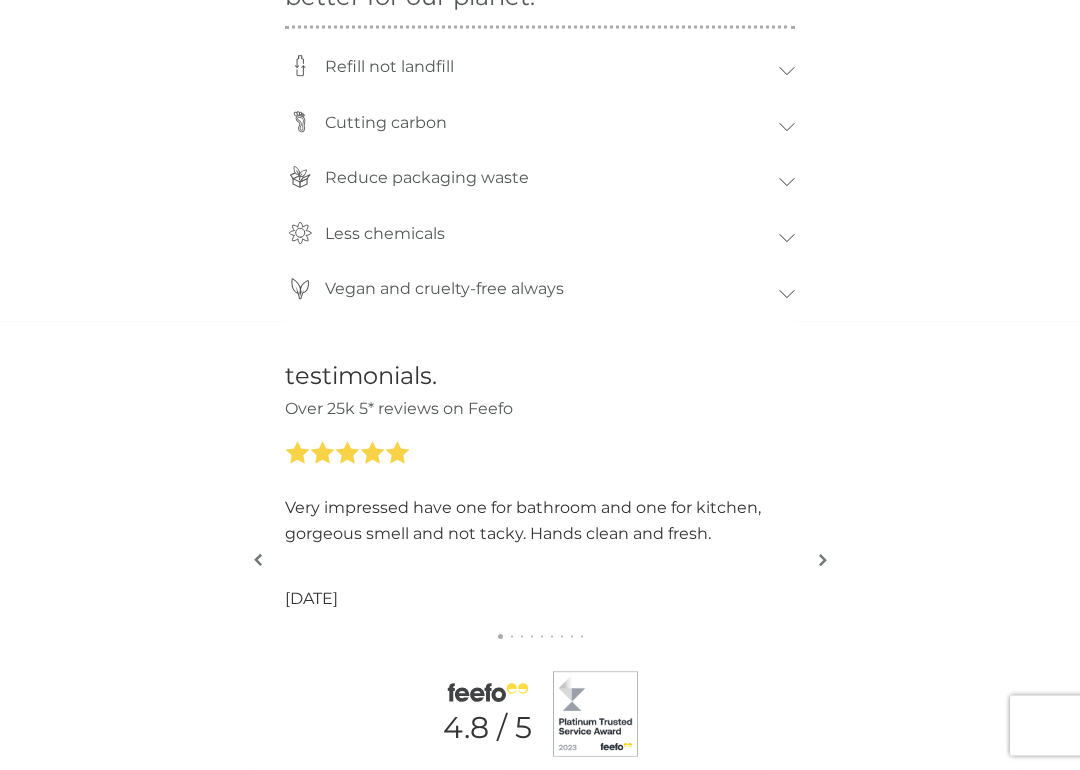 click on "Very impressed have one for bathroom and one for kitchen, gorgeous smell and not tacky. Hands clean and fresh. [DATE]" at bounding box center (540, 526) 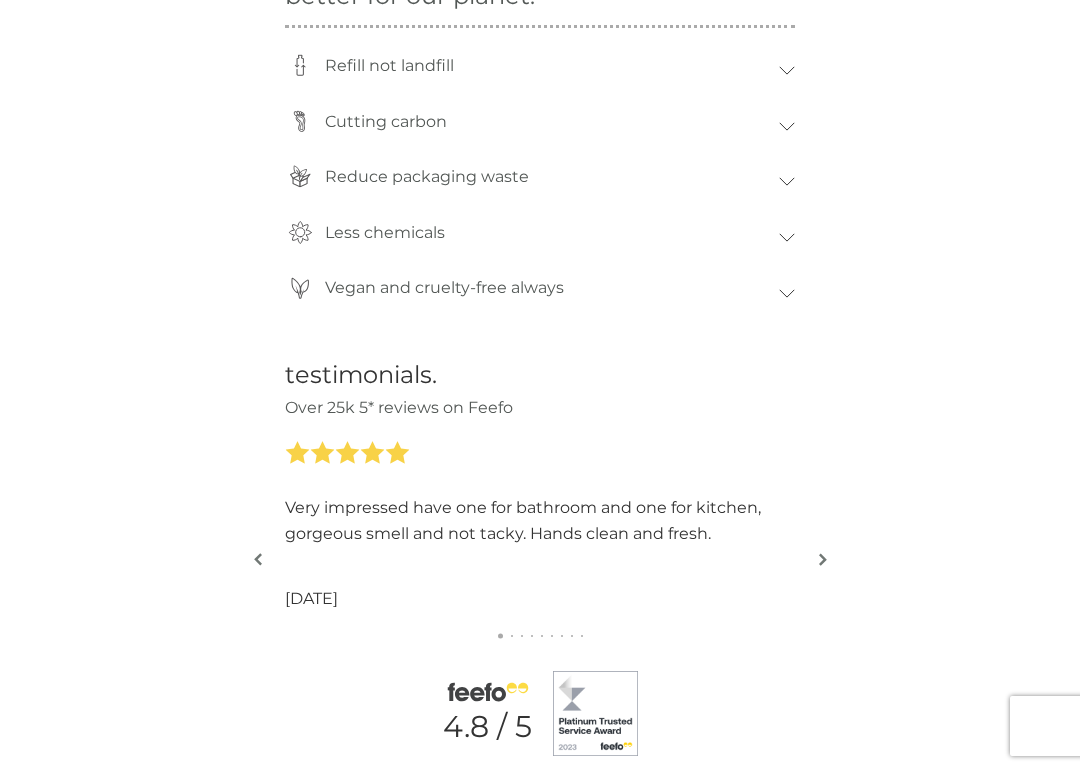 click at bounding box center (822, 561) 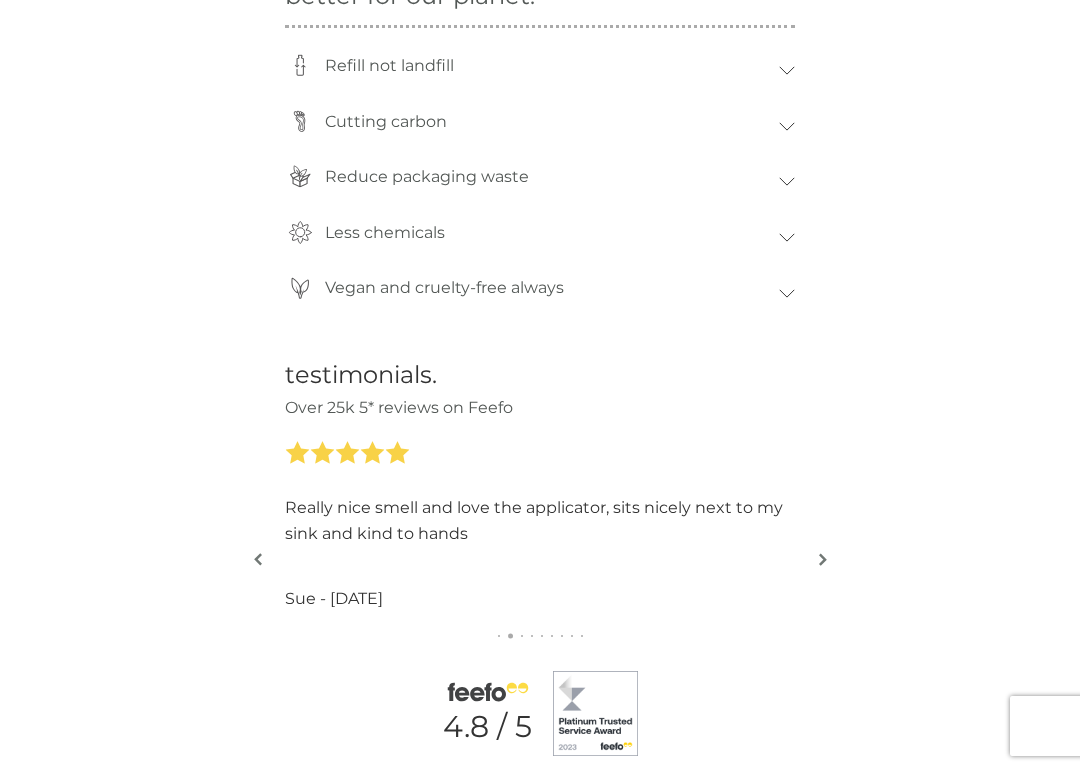 click at bounding box center (822, 561) 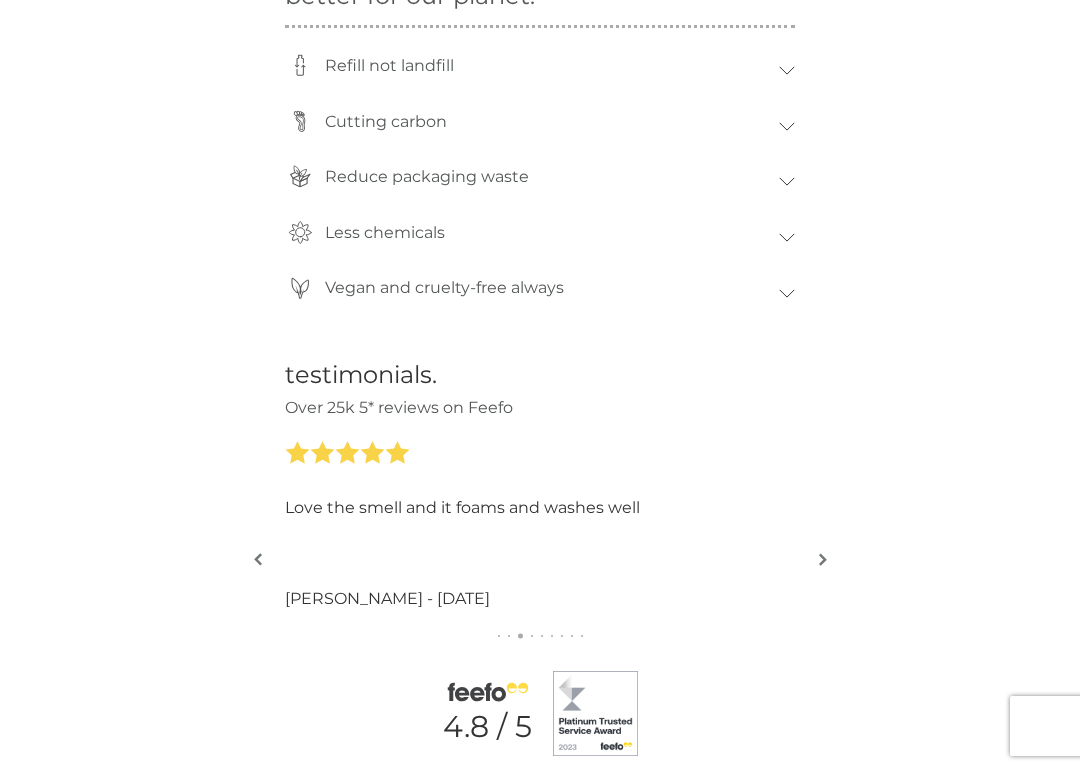 click at bounding box center [823, 559] 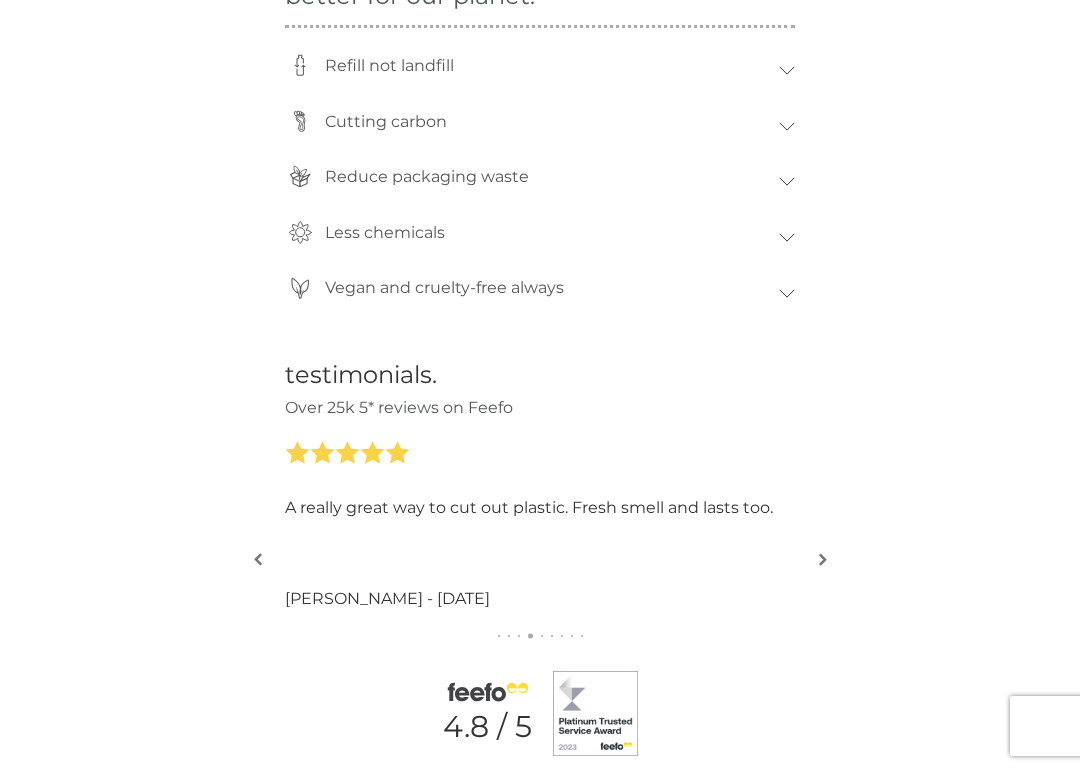 click at bounding box center [823, 559] 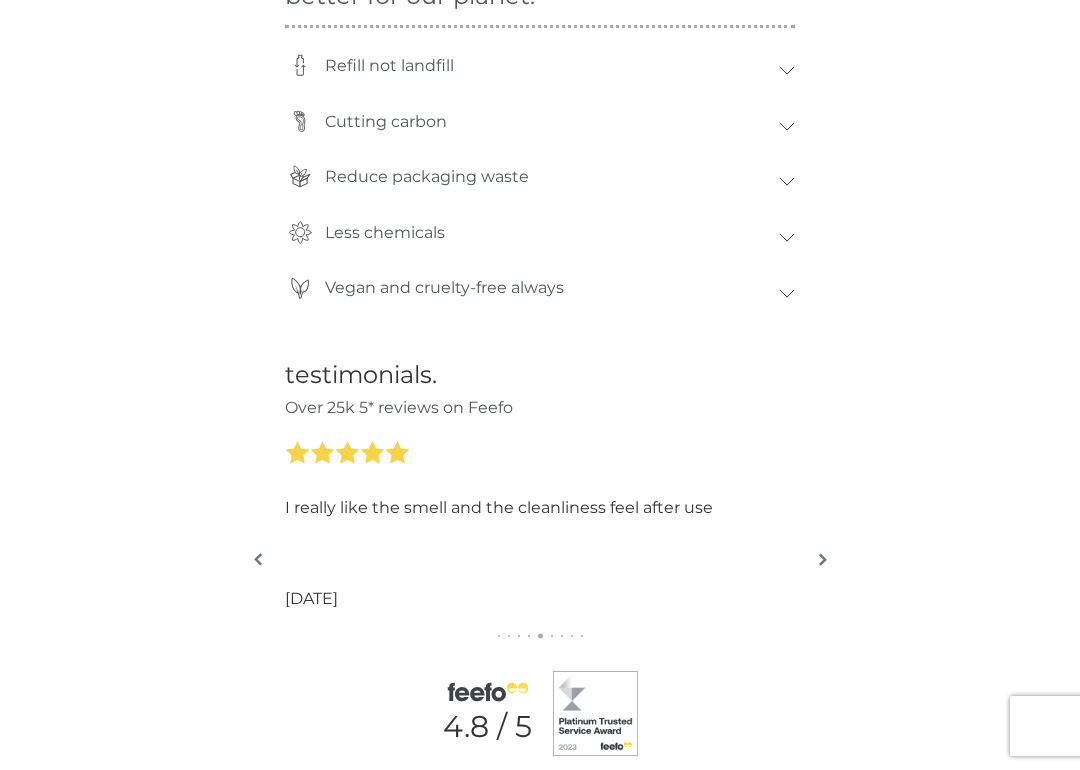 click at bounding box center [823, 559] 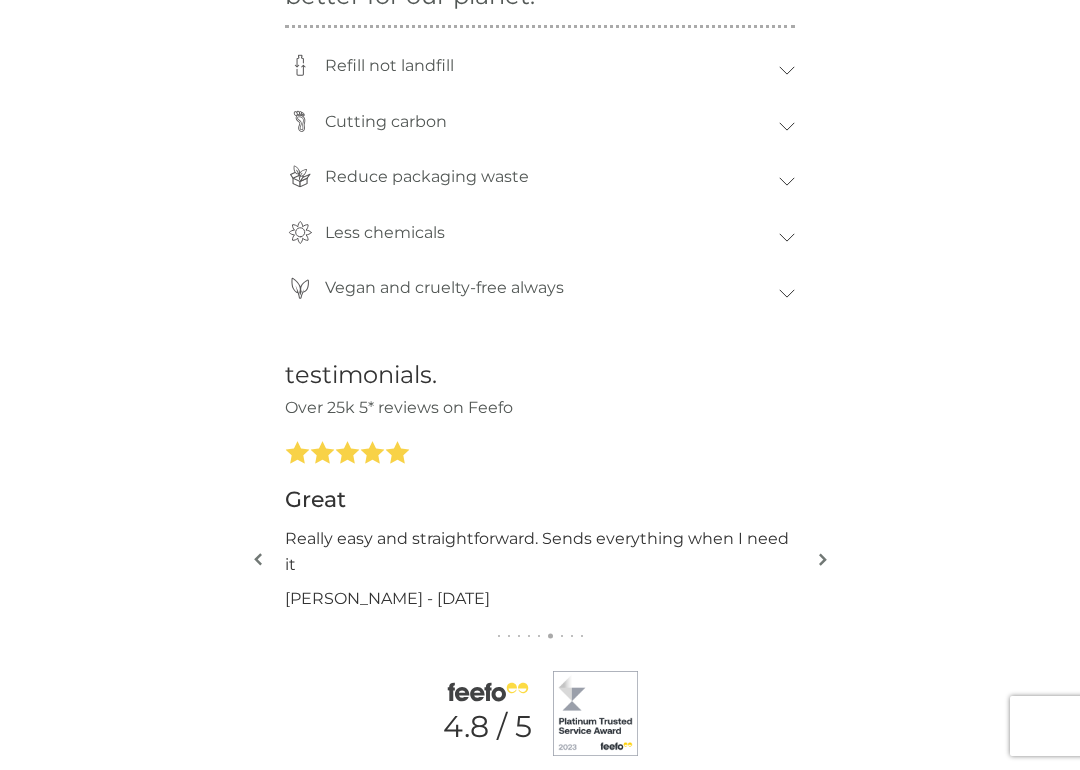 click at bounding box center [823, 559] 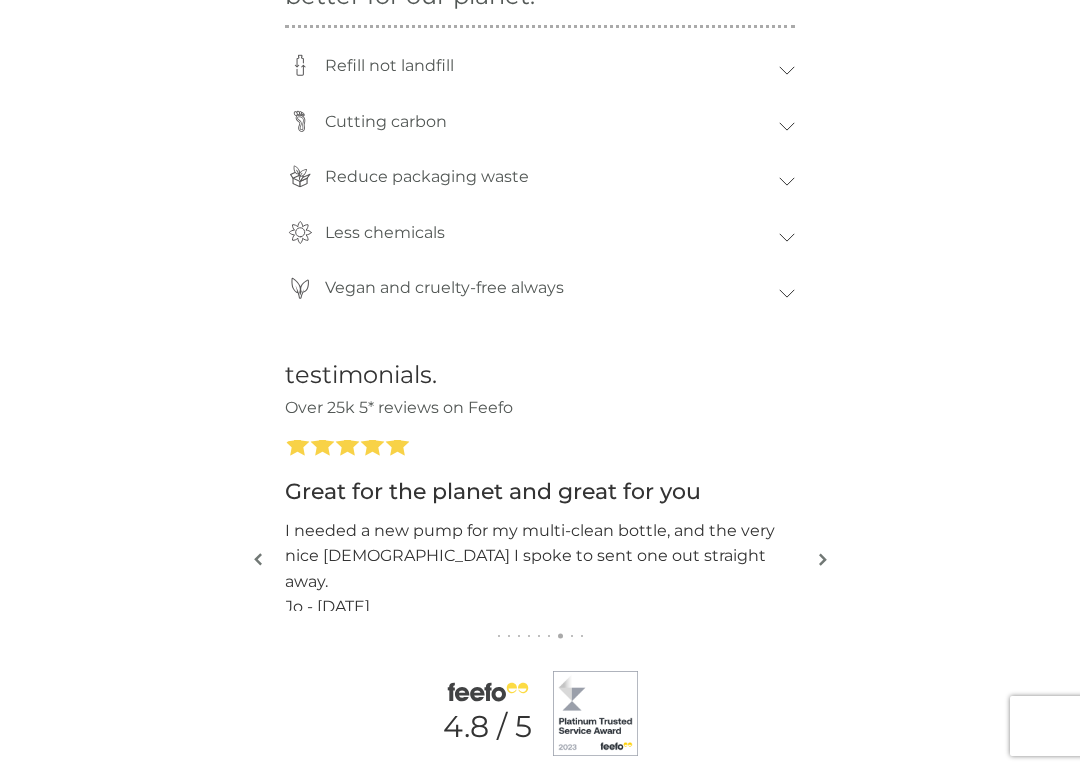 click at bounding box center [823, 559] 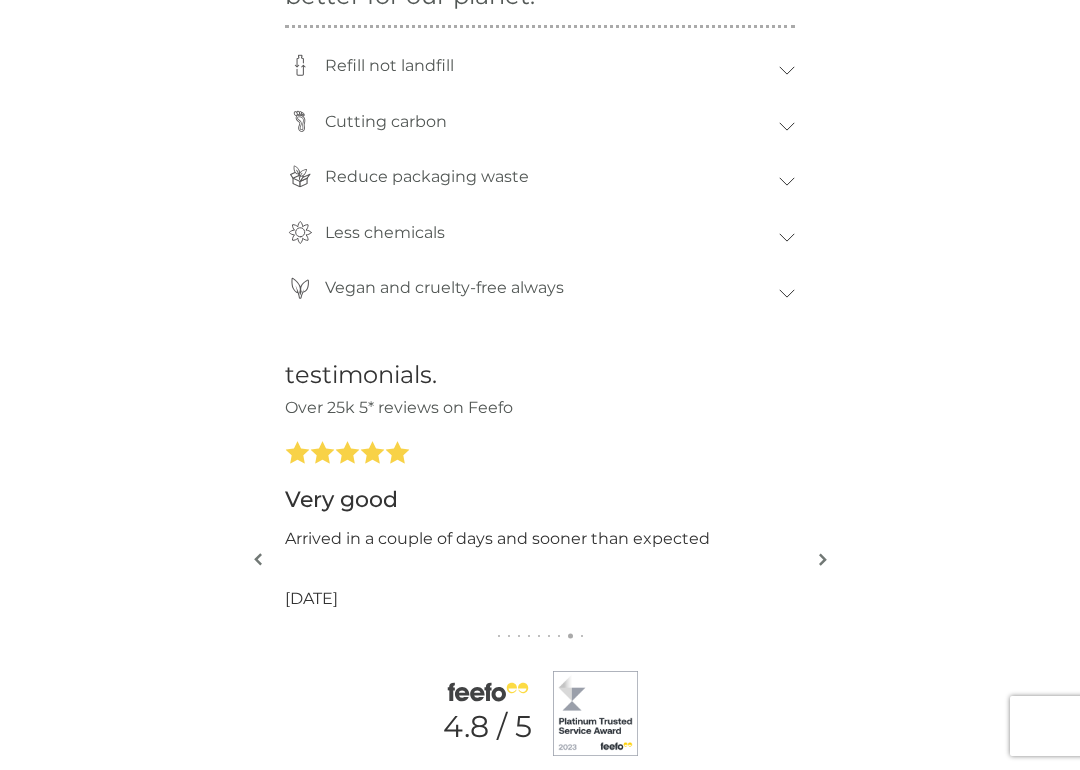 click at bounding box center (823, 559) 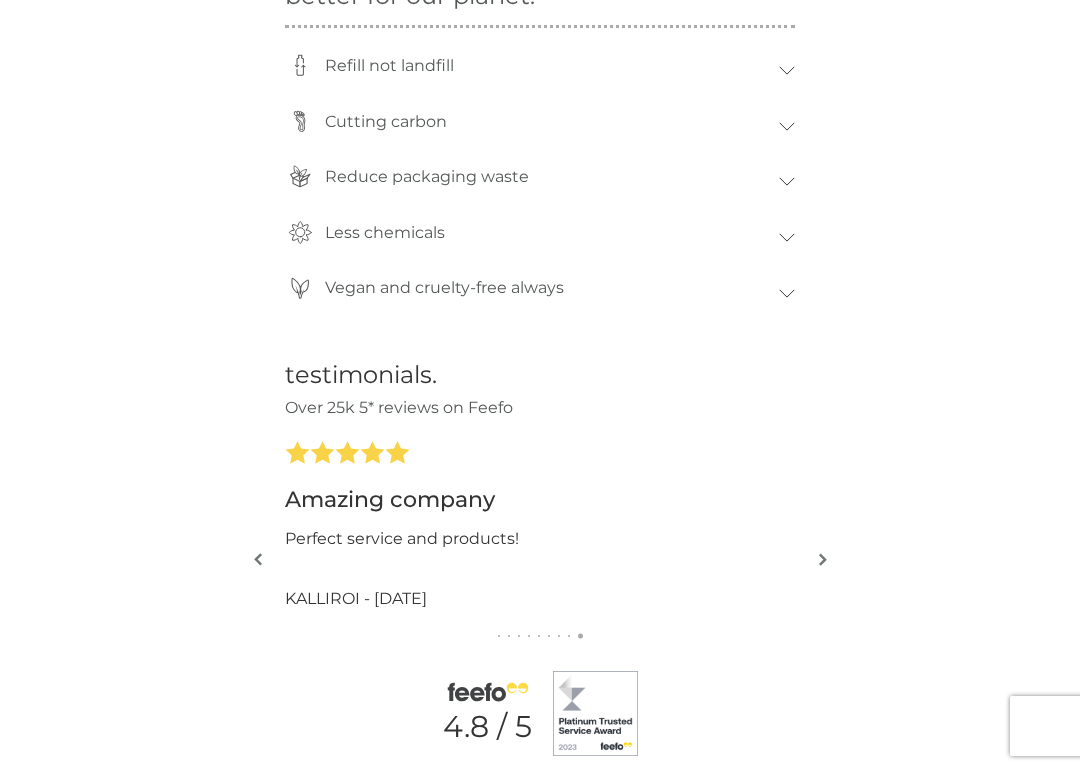 click on "testimonials. Over 25k 5* reviews on Feefo I really like the smell and the cleanliness feel after use [DATE]
Great Really easy and straightforward. Sends everything when I need it [PERSON_NAME] - [DATE]
Great for the planet and great for you I needed a new pump for my multi-clean bottle, and the very nice [DEMOGRAPHIC_DATA] I spoke to sent one out straight away. Jo - [DATE]
Very good Arrived in a couple of days and sooner than expected [DATE]
Amazing company Perfect service and products! KALLIROI - [DATE]
Very impressed have one for bathroom and one for kitchen, gorgeous smell and not tacky. Hands clean and fresh. [DATE]
Really nice smell and love the applicator, sits nicely next to my sink and kind to hands [PERSON_NAME] - [DATE]
Love the smell and it foams and washes well [PERSON_NAME] - [DATE]
A really great way to cut out plastic. Fresh smell and lasts too. [PERSON_NAME] - [DATE]
I really like the smell and the cleanliness feel after use [DATE]
Great [PERSON_NAME] - [DATE]
Jo - [DATE]
Very good 4.8 / 5" at bounding box center [540, 558] 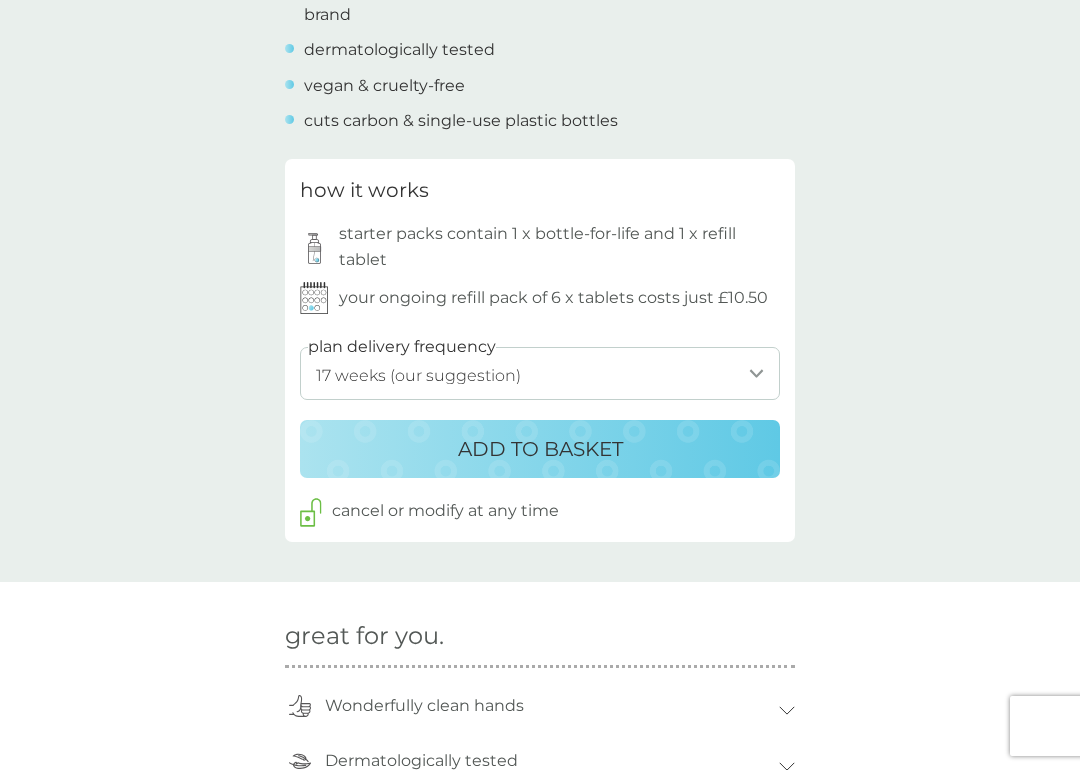scroll, scrollTop: 940, scrollLeft: 0, axis: vertical 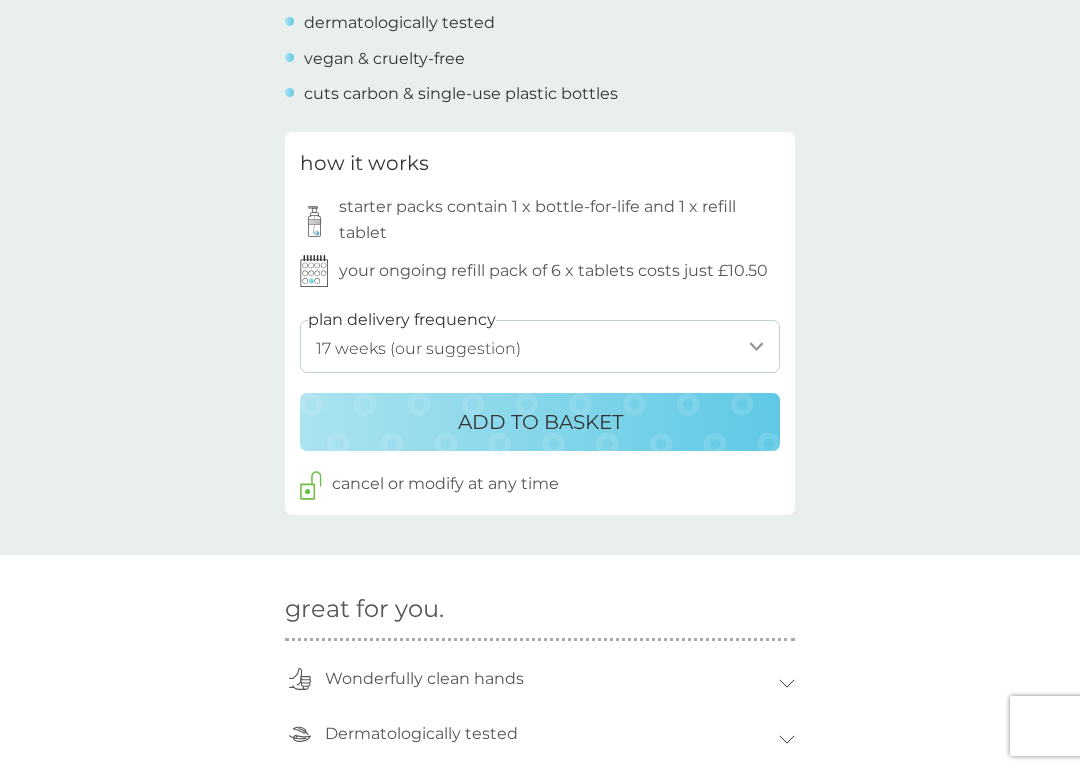 click on "ADD TO BASKET" at bounding box center [540, 422] 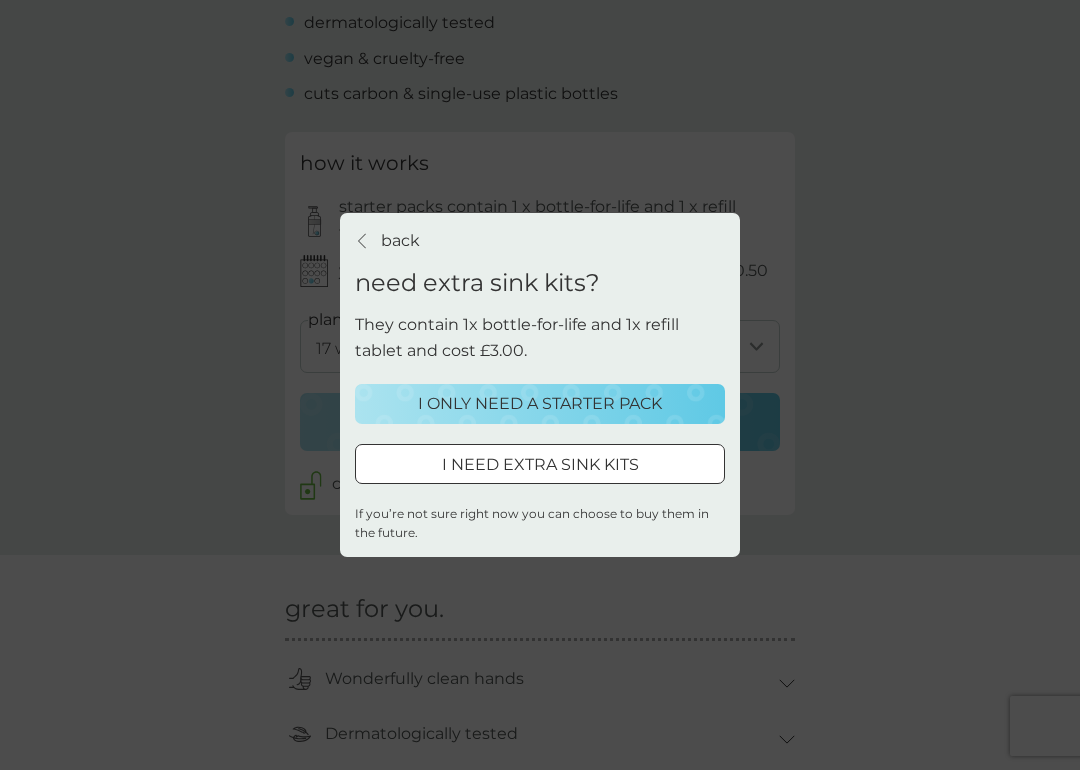 click on "I ONLY NEED A STARTER PACK" at bounding box center (540, 404) 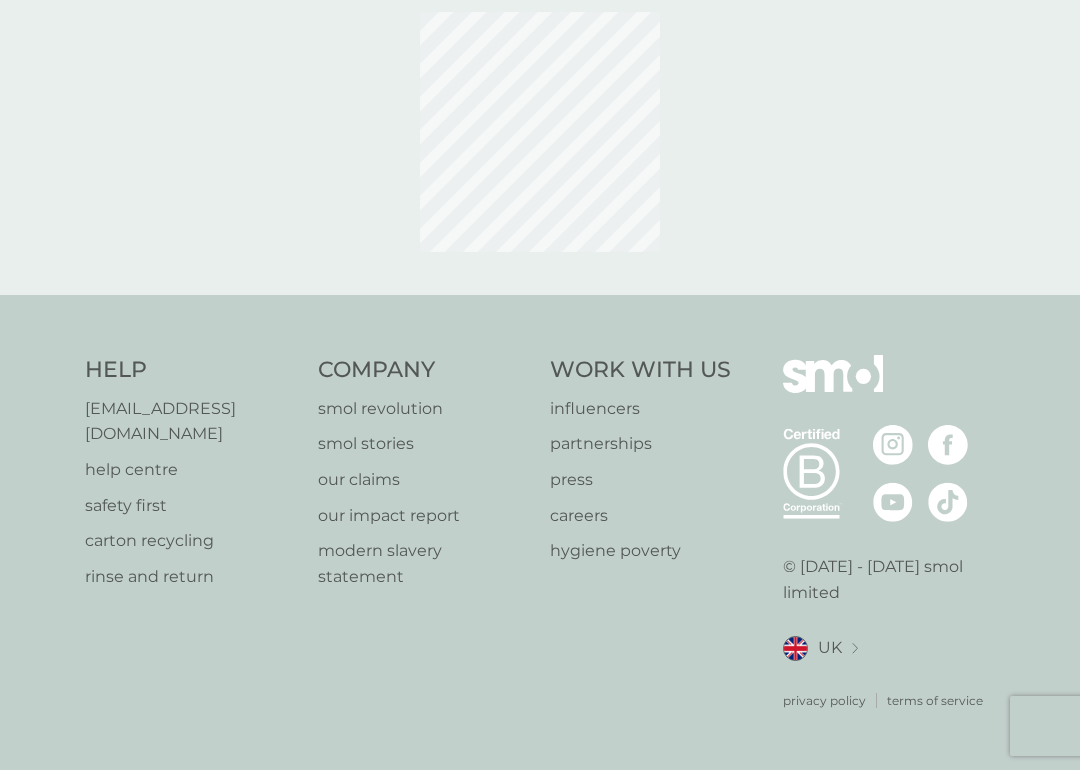 scroll, scrollTop: 0, scrollLeft: 0, axis: both 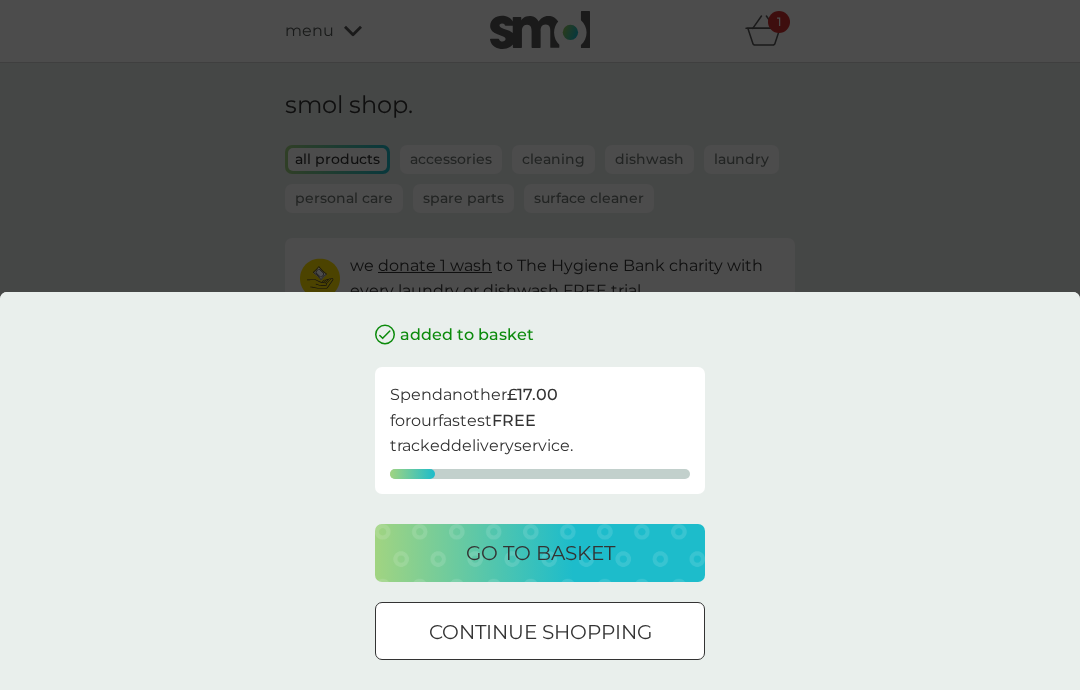 click on "go to basket" at bounding box center (540, 553) 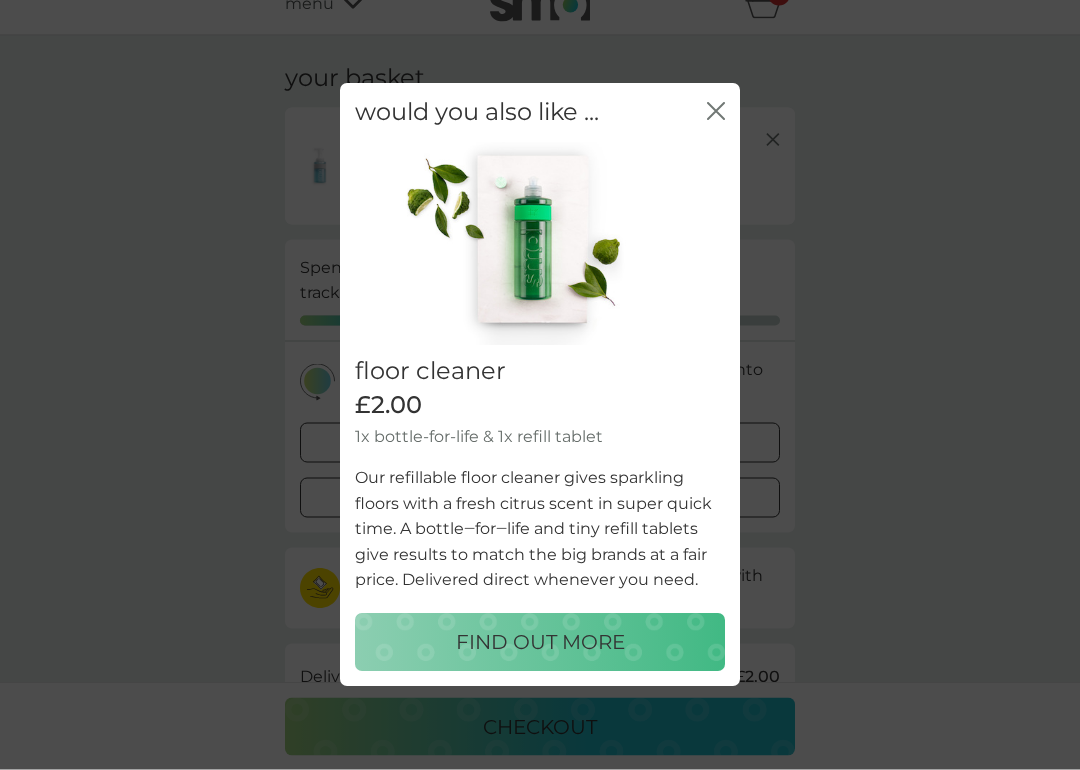 scroll, scrollTop: 29, scrollLeft: 0, axis: vertical 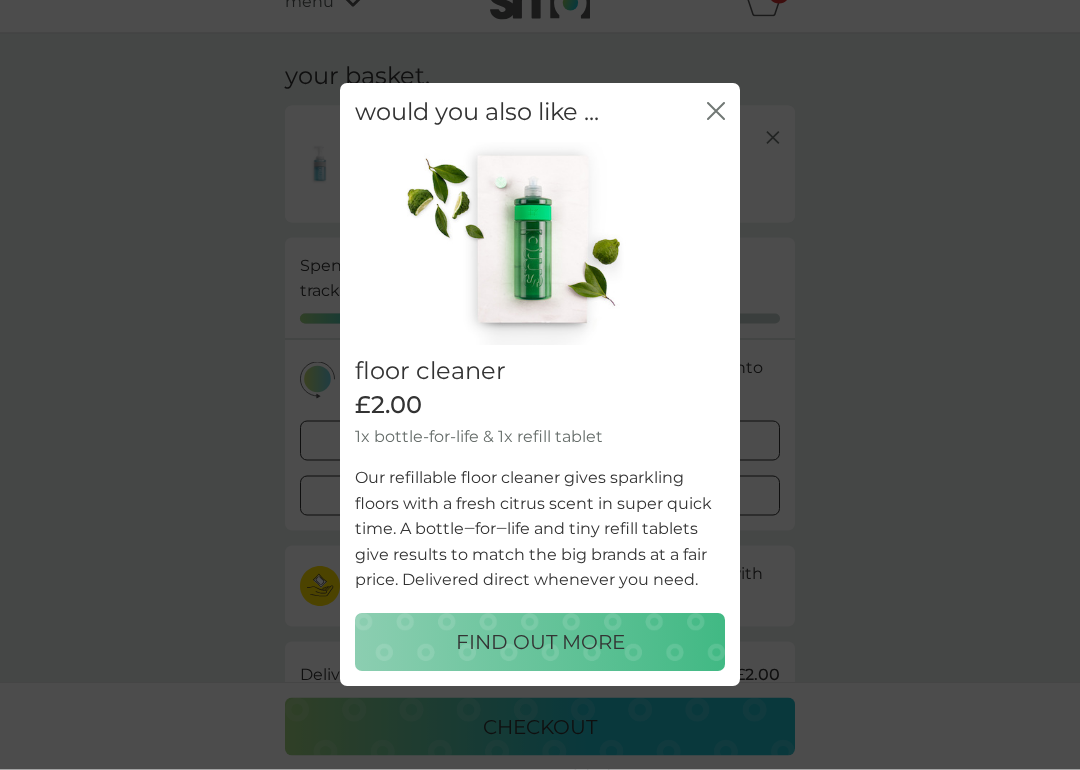 click on "FIND OUT MORE" at bounding box center [540, 642] 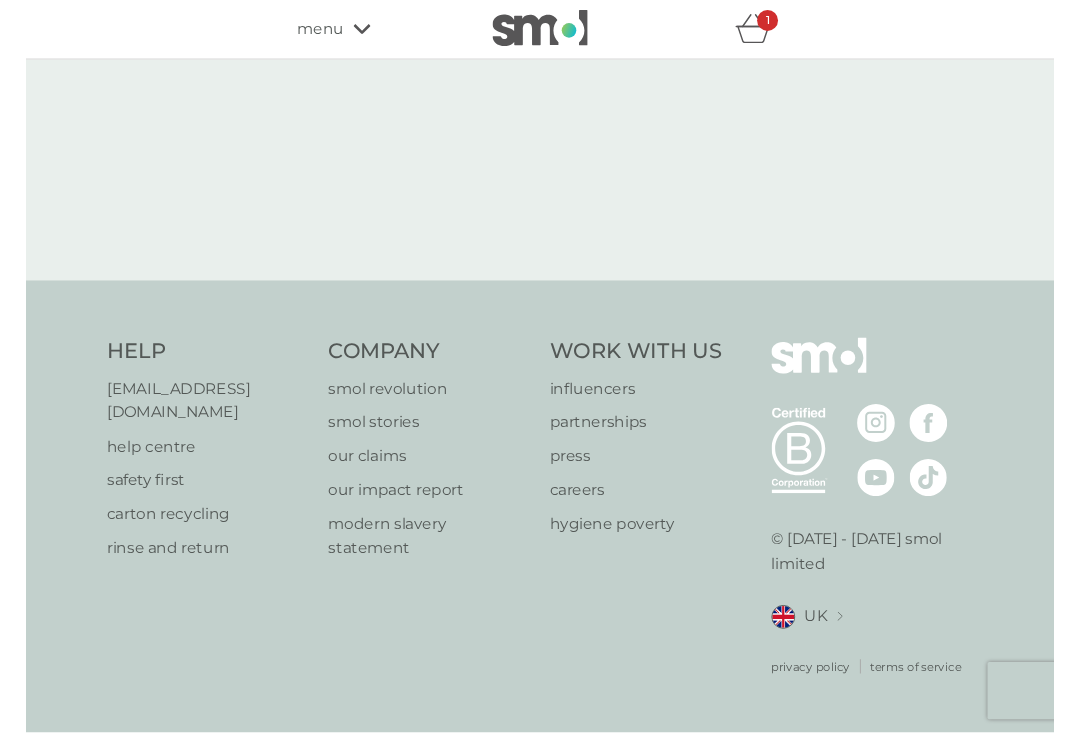scroll, scrollTop: 0, scrollLeft: 0, axis: both 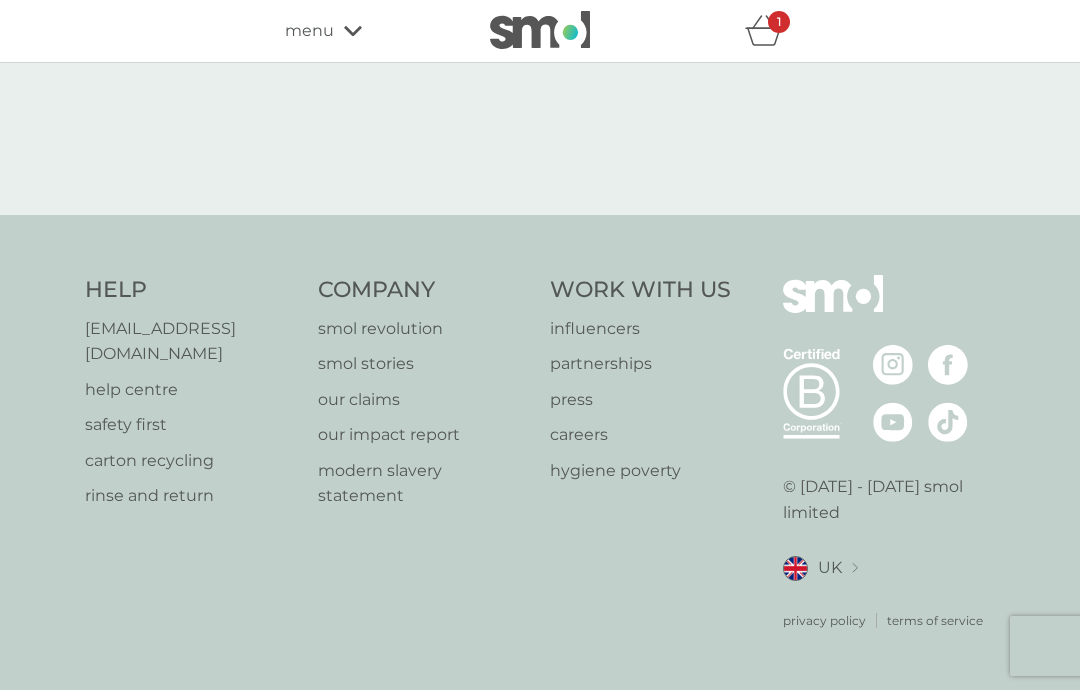 select on "84" 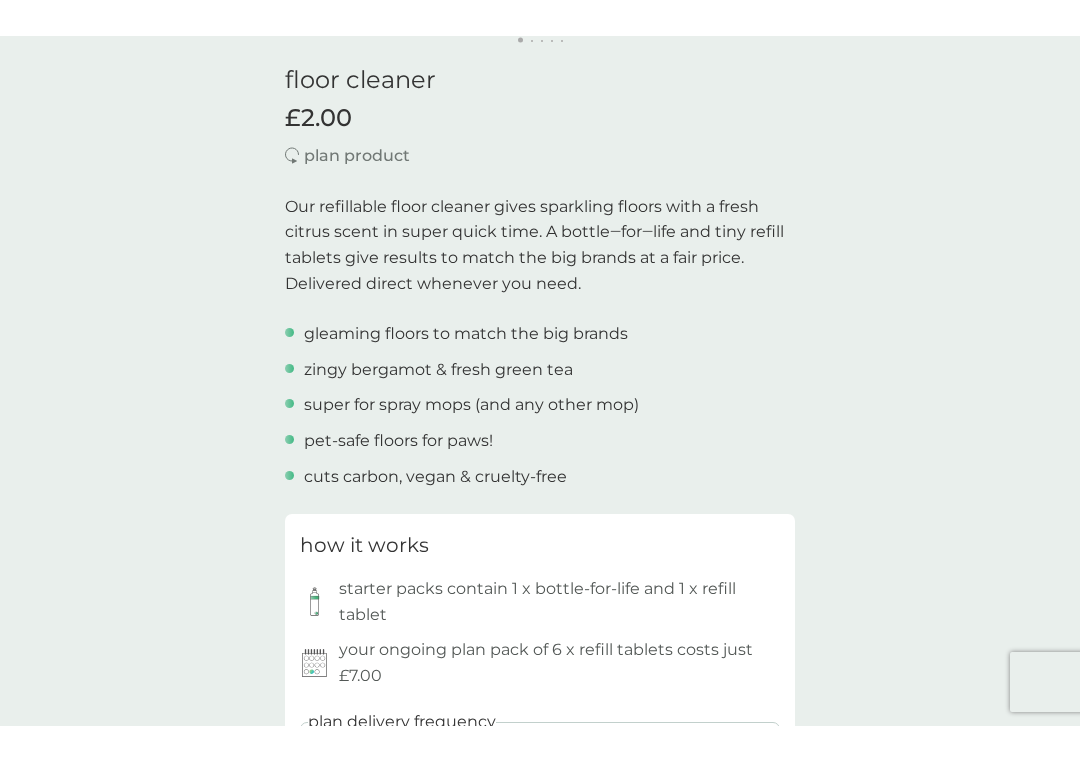 scroll, scrollTop: 506, scrollLeft: 0, axis: vertical 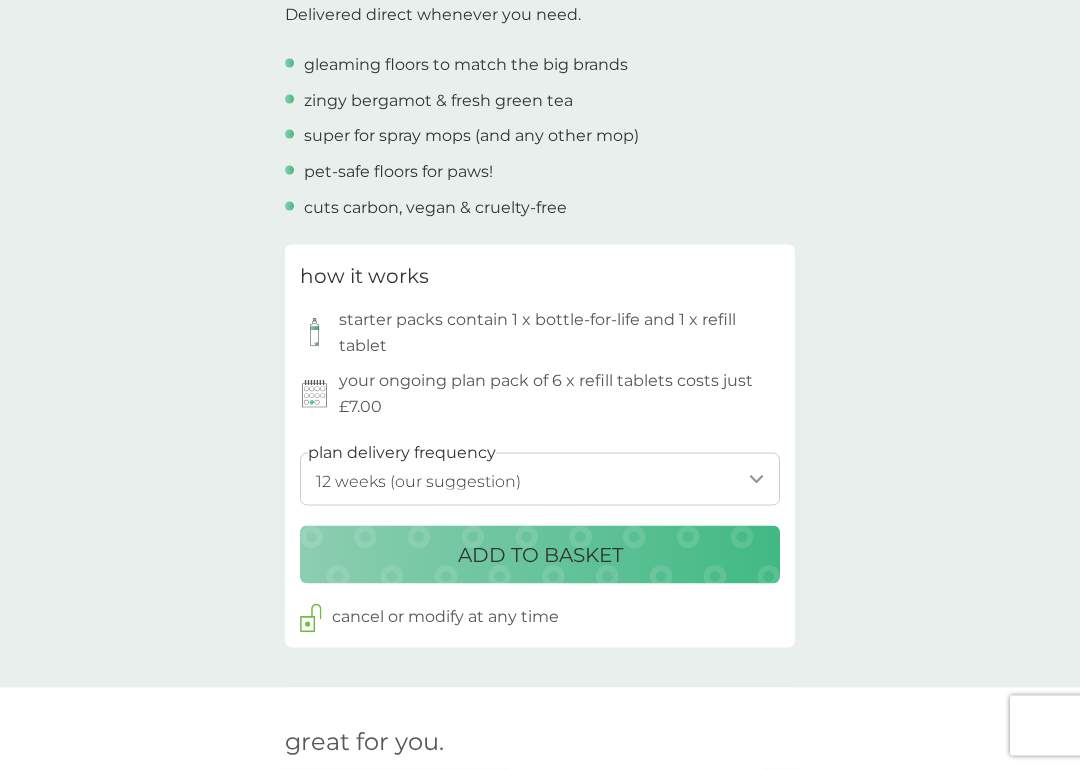 click on "1 week  2 weeks  3 weeks  4 weeks  5 weeks  6 weeks  7 weeks  8 weeks  9 weeks  10 weeks  11 weeks  12 weeks (our suggestion) 13 weeks  14 weeks  15 weeks  16 weeks  17 weeks  18 weeks  19 weeks  20 weeks  21 weeks  22 weeks  23 weeks  24 weeks  25 weeks  26 weeks" at bounding box center (540, 479) 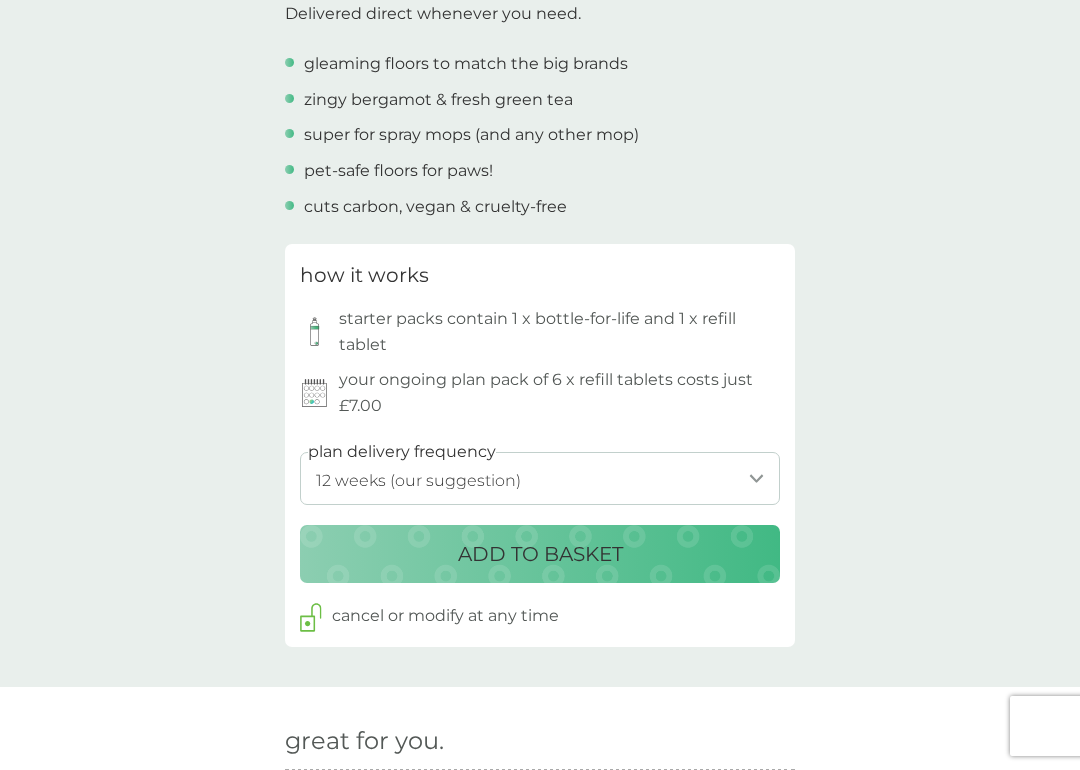 click on "1 week  2 weeks  3 weeks  4 weeks  5 weeks  6 weeks  7 weeks  8 weeks  9 weeks  10 weeks  11 weeks  12 weeks (our suggestion) 13 weeks  14 weeks  15 weeks  16 weeks  17 weeks  18 weeks  19 weeks  20 weeks  21 weeks  22 weeks  23 weeks  24 weeks  25 weeks  26 weeks" at bounding box center (540, 478) 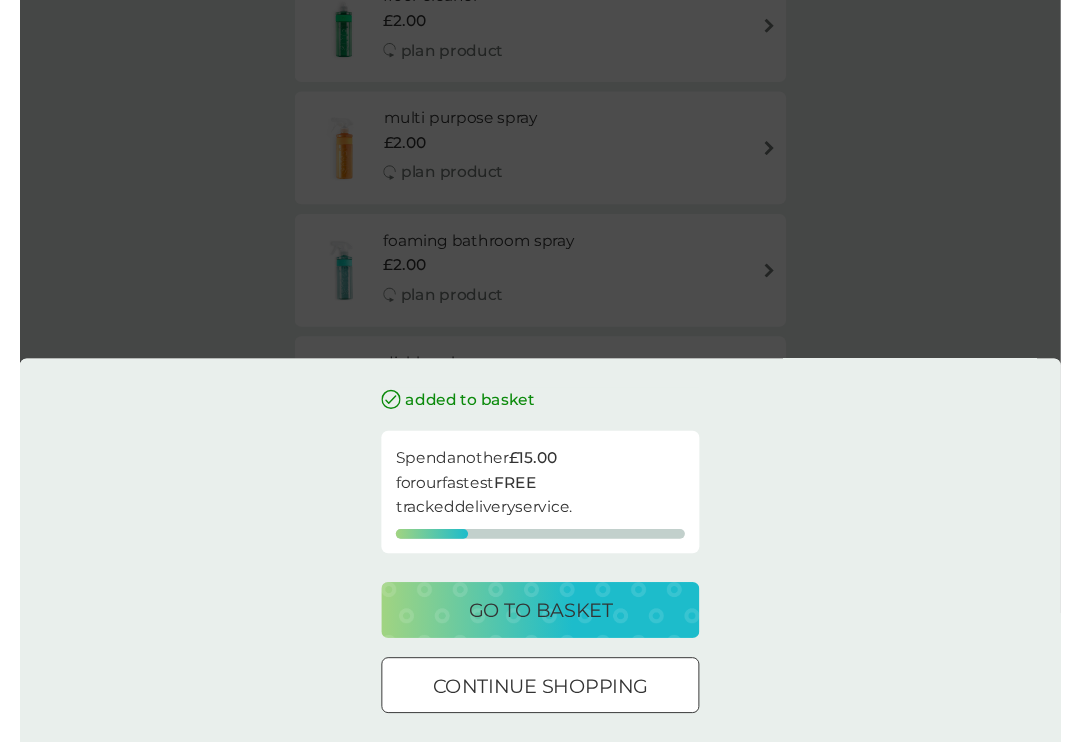 scroll, scrollTop: 0, scrollLeft: 0, axis: both 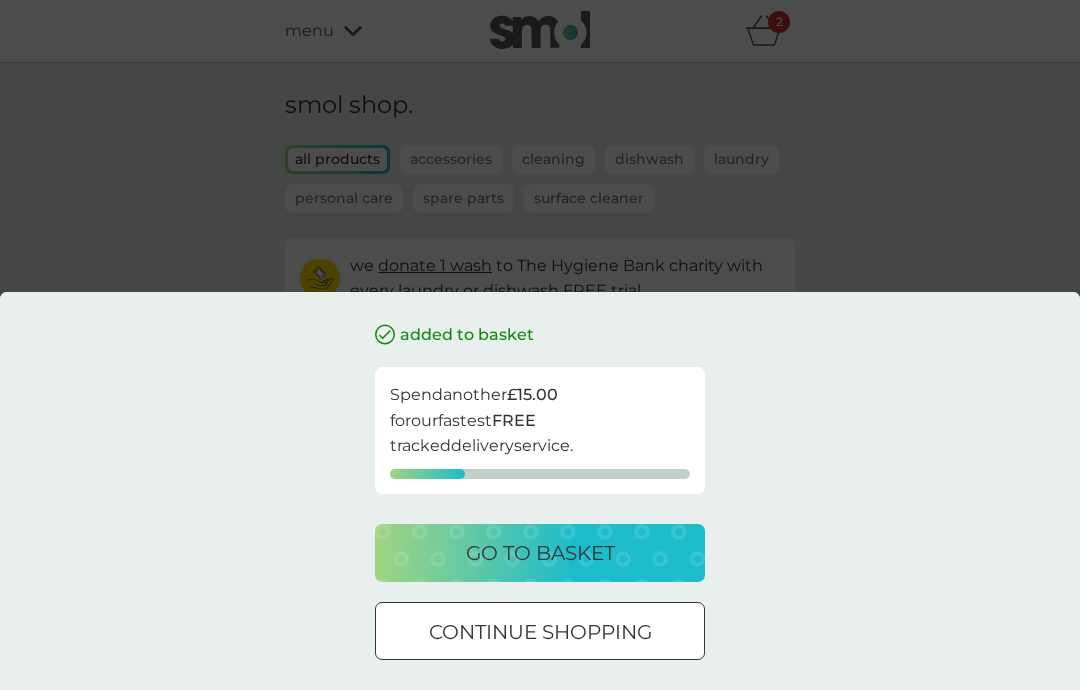 click on "go to basket" at bounding box center [540, 553] 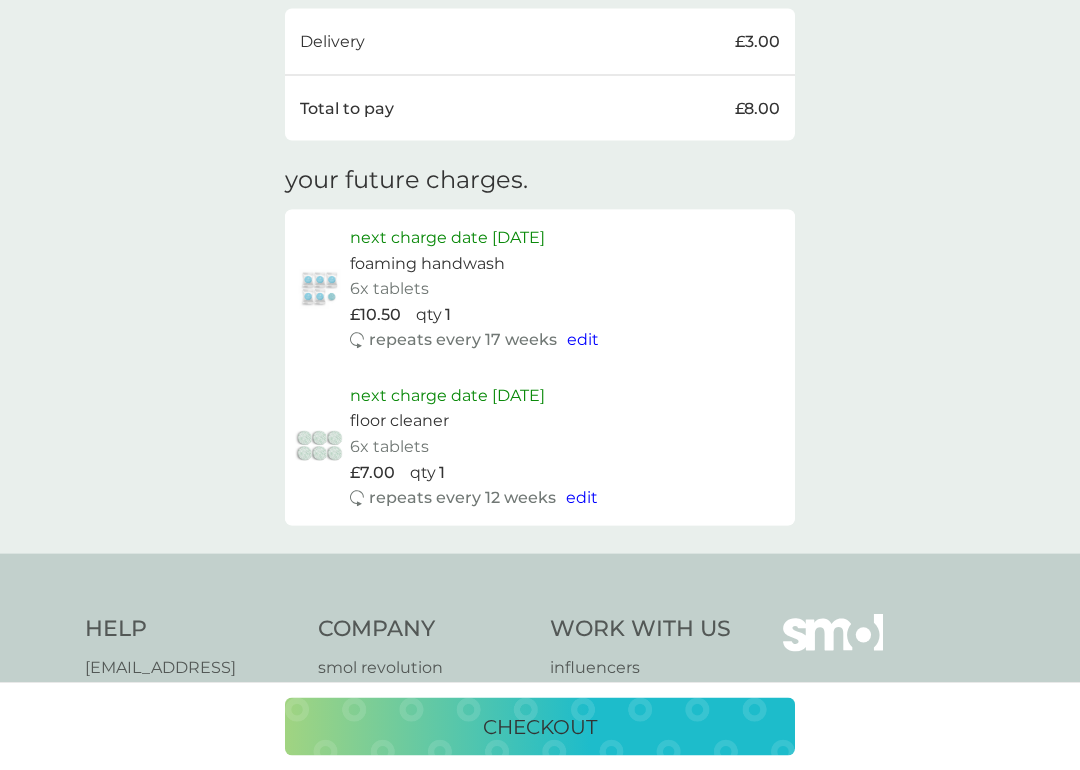 scroll, scrollTop: 781, scrollLeft: 0, axis: vertical 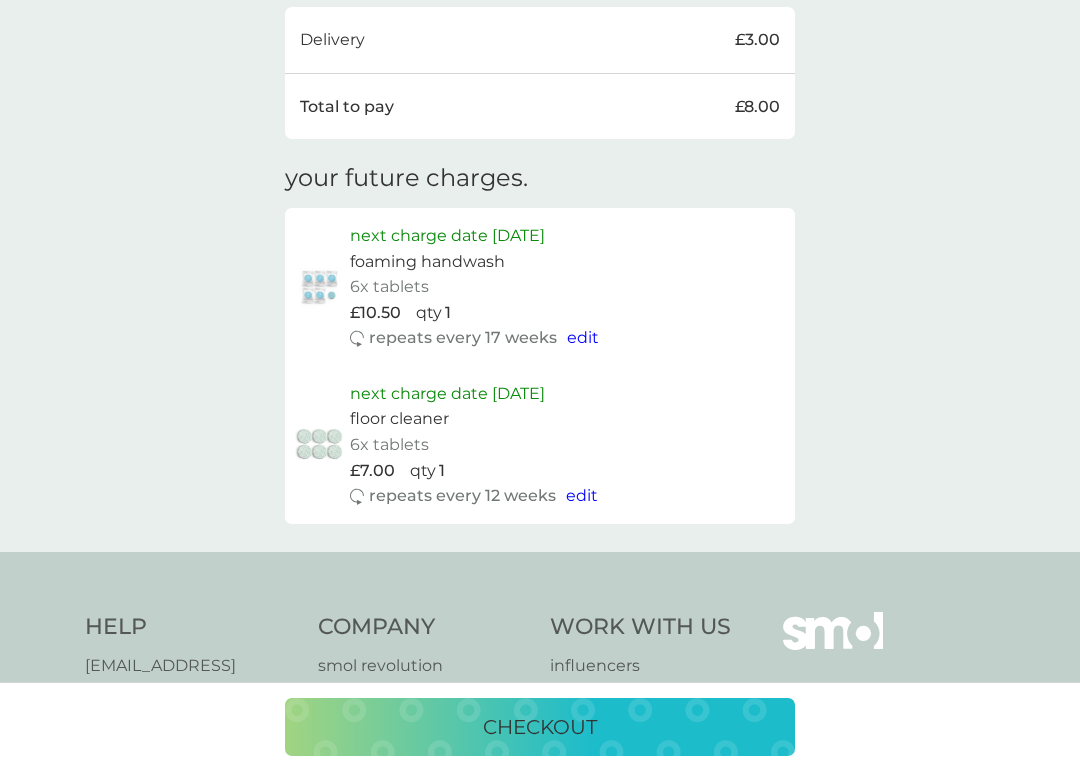 click on "edit" at bounding box center [583, 337] 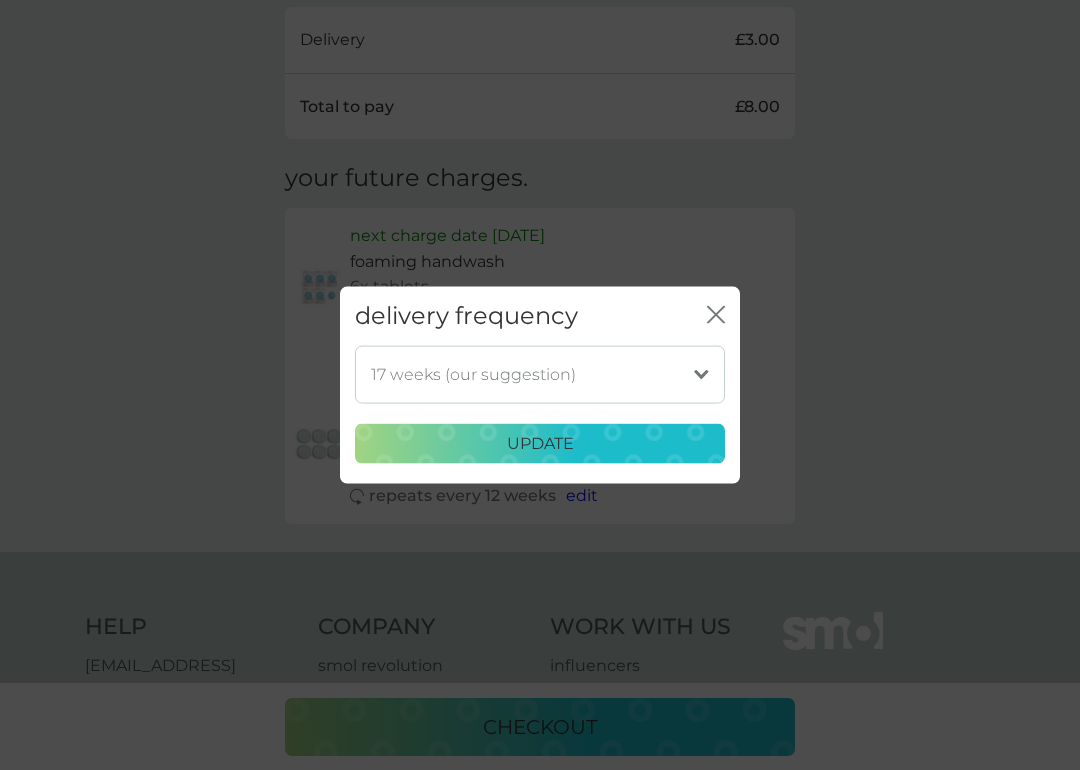 click on "1 week  2 weeks  3 weeks  4 weeks  5 weeks  6 weeks  7 weeks  8 weeks  9 weeks  10 weeks  11 weeks  12 weeks  13 weeks  14 weeks  15 weeks  16 weeks  17 weeks (our suggestion) 18 weeks  19 weeks  20 weeks  21 weeks  22 weeks  23 weeks  24 weeks  25 weeks  26 weeks" at bounding box center (540, 374) 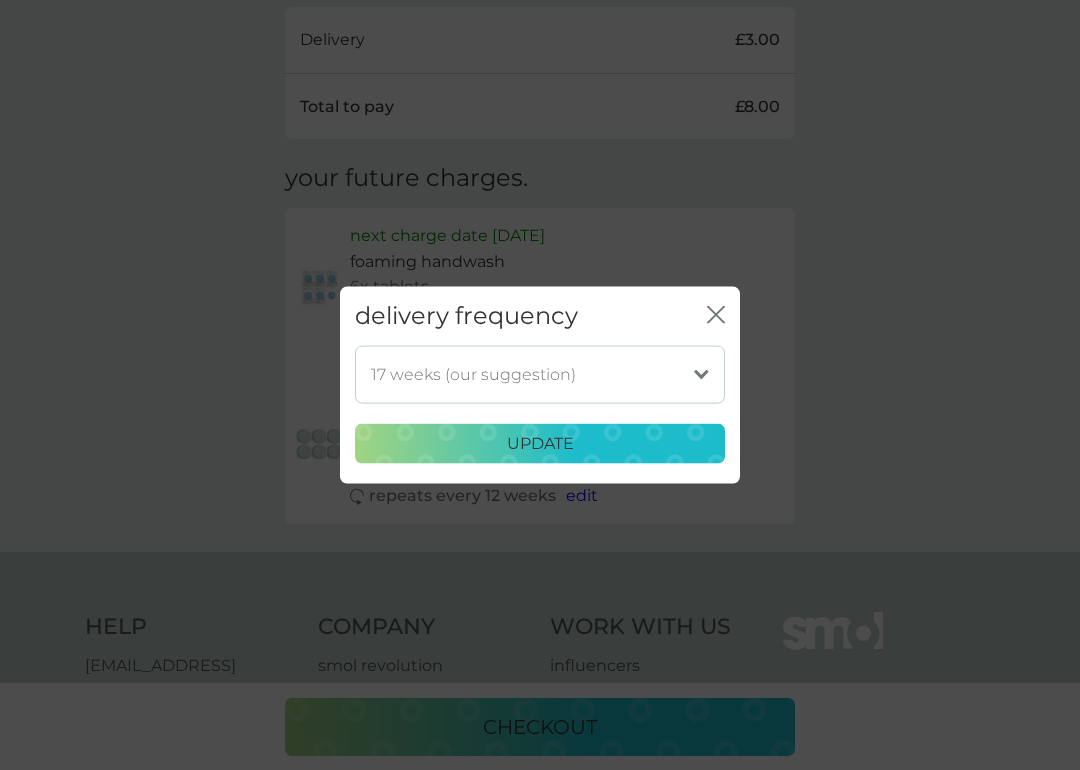 select on "182" 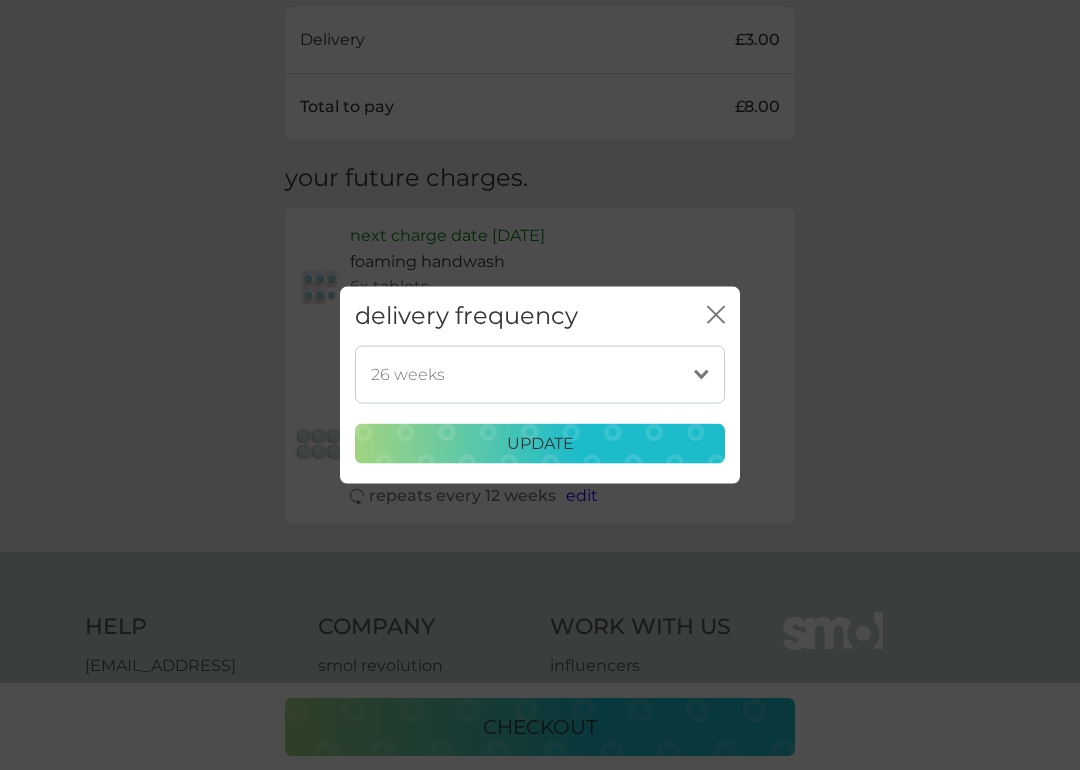 click on "update" at bounding box center (540, 444) 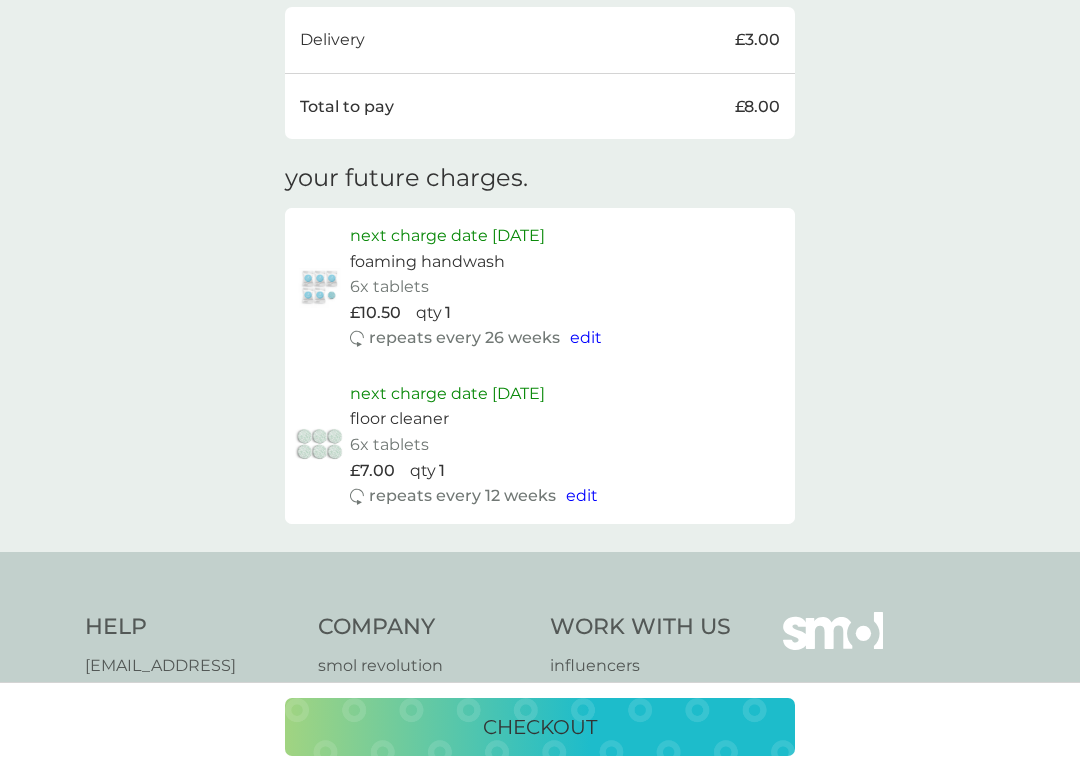 click on "edit" at bounding box center [582, 495] 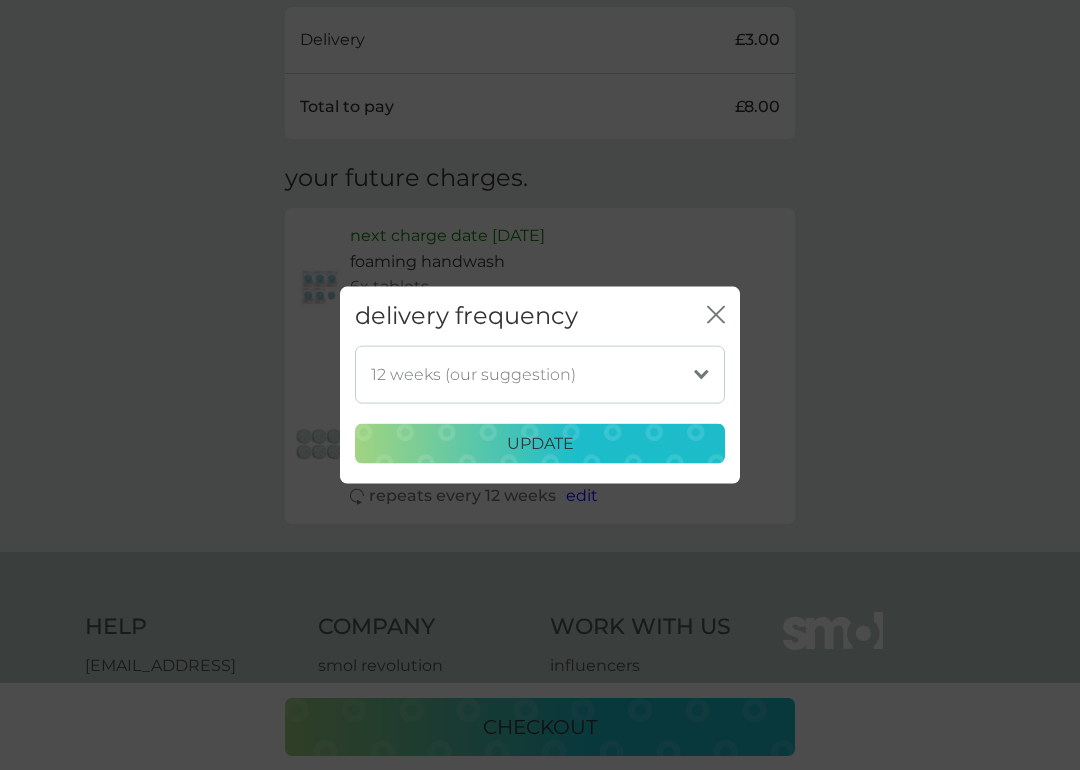 click on "1 week  2 weeks  3 weeks  4 weeks  5 weeks  6 weeks  7 weeks  8 weeks  9 weeks  10 weeks  11 weeks  12 weeks (our suggestion) 13 weeks  14 weeks  15 weeks  16 weeks  17 weeks  18 weeks  19 weeks  20 weeks  21 weeks  22 weeks  23 weeks  24 weeks  25 weeks  26 weeks" at bounding box center (540, 374) 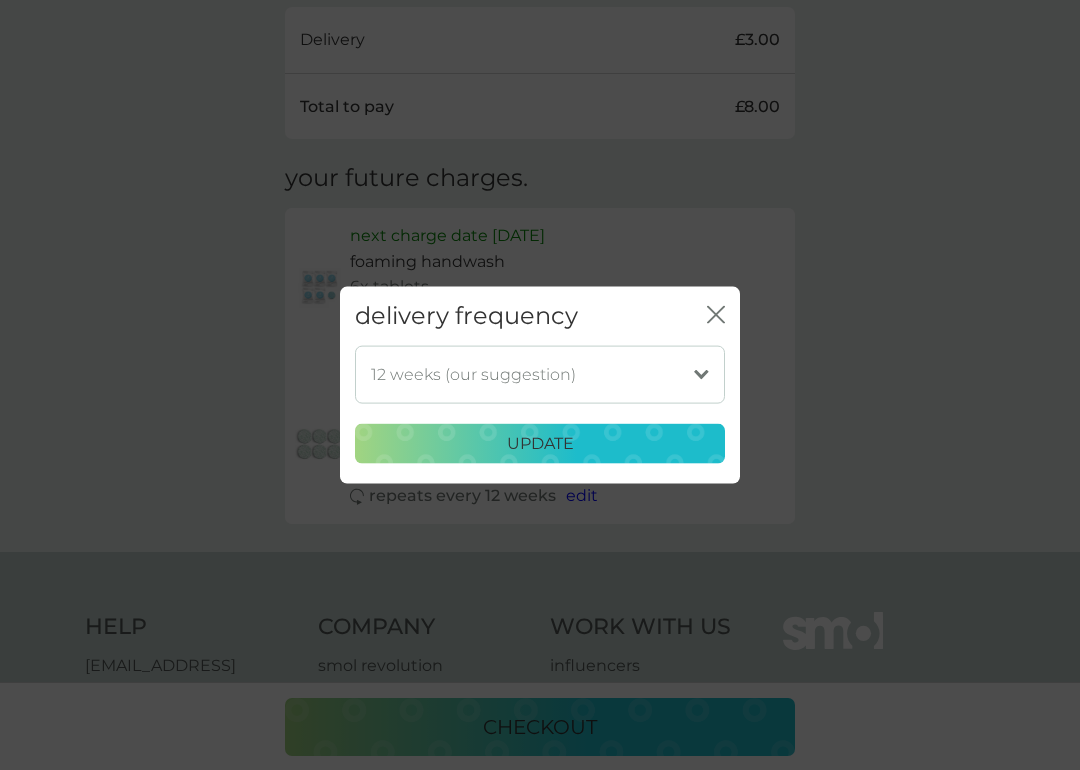 select on "140" 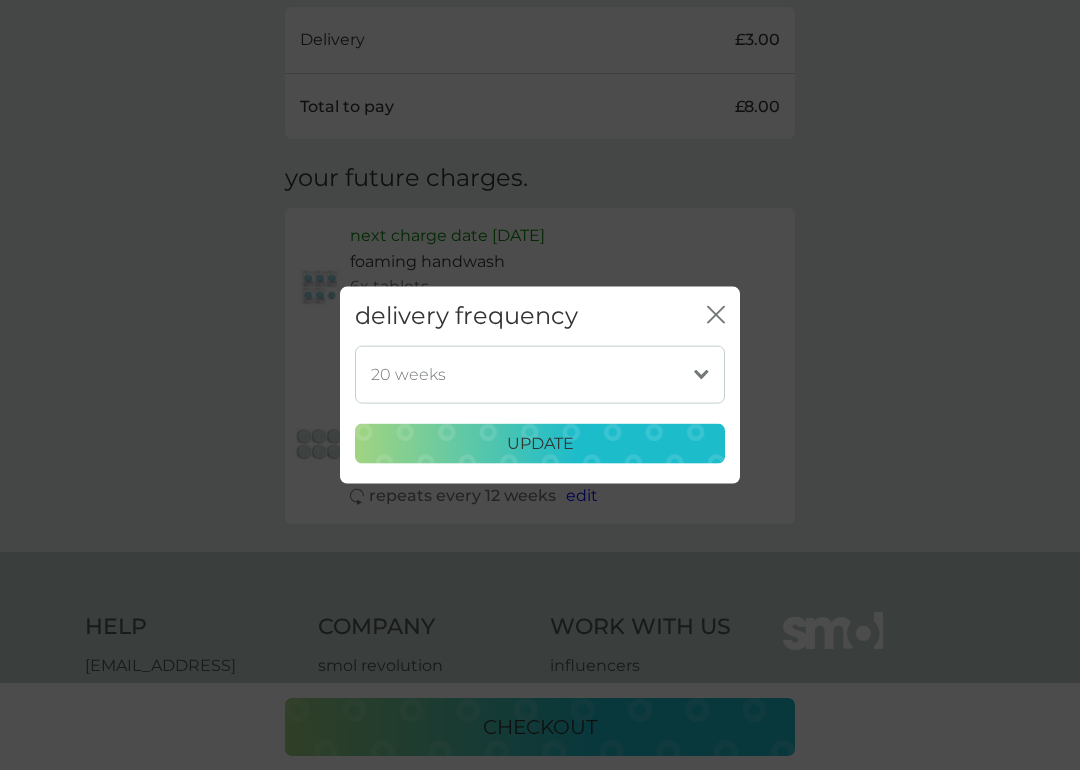 click on "update" at bounding box center [540, 444] 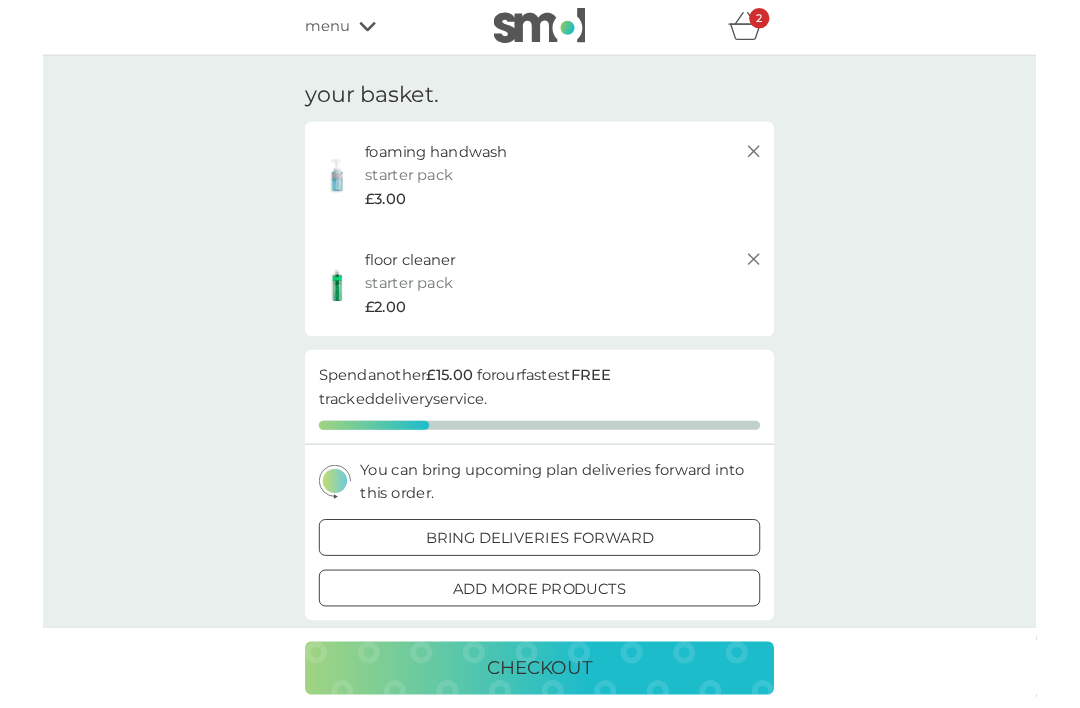 scroll, scrollTop: 3, scrollLeft: 0, axis: vertical 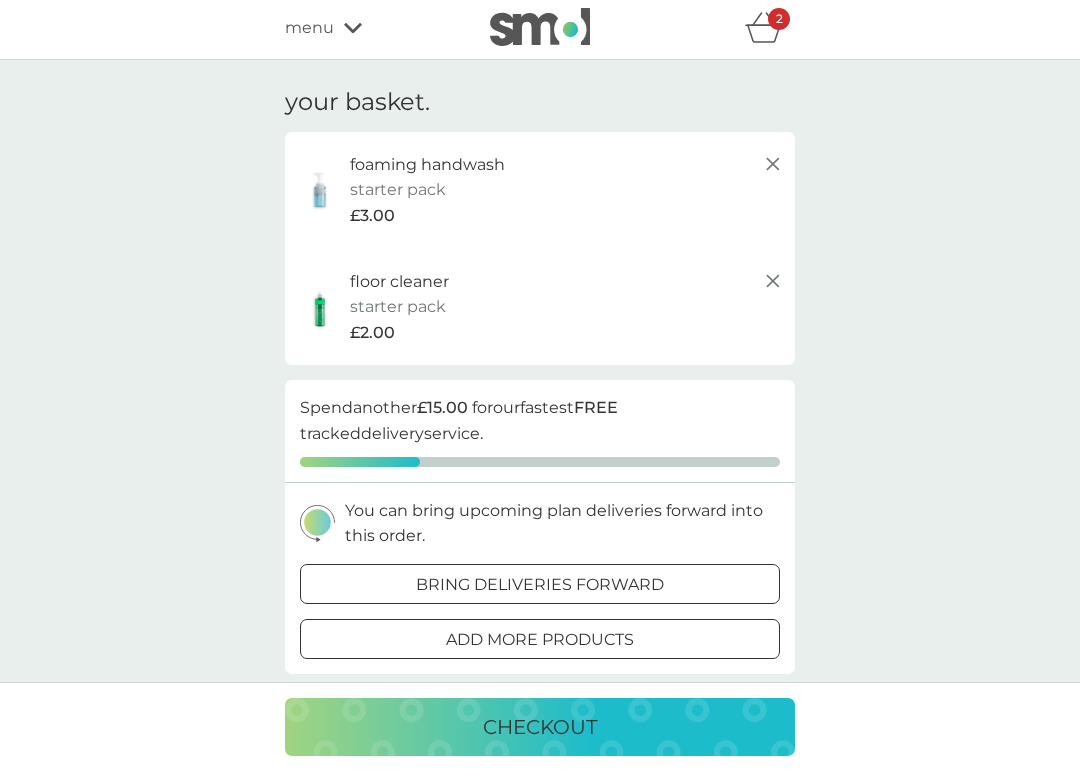 click on "bring deliveries forward" at bounding box center (540, 585) 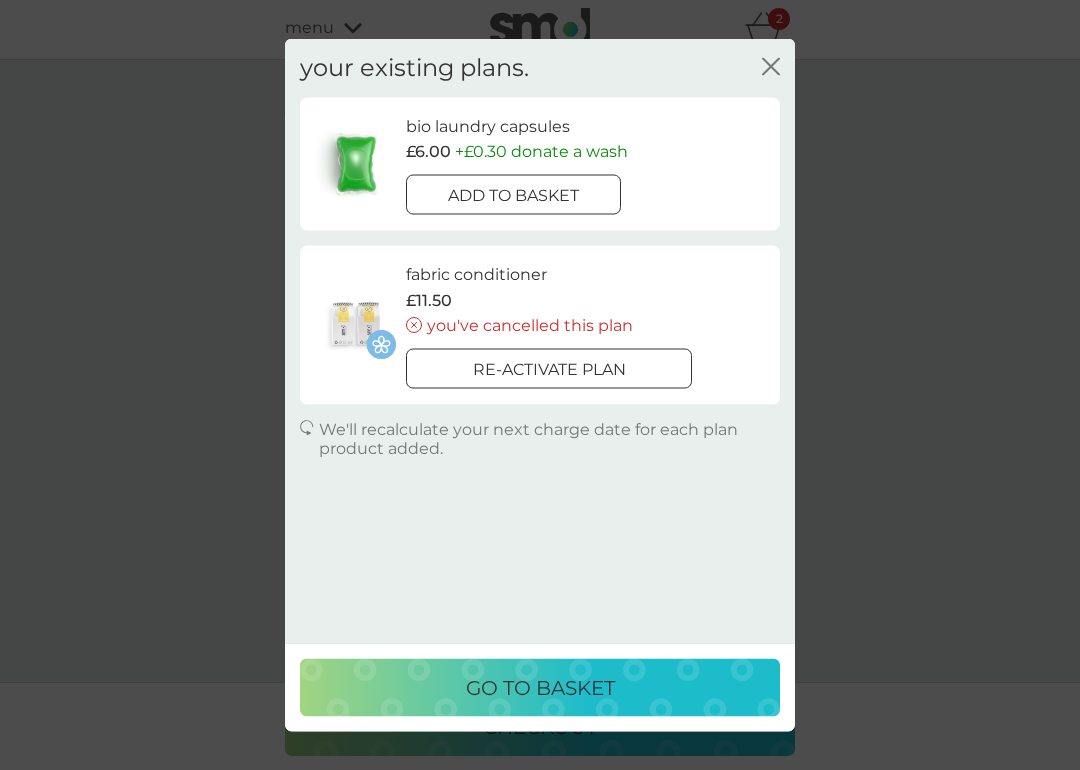 click on "close" 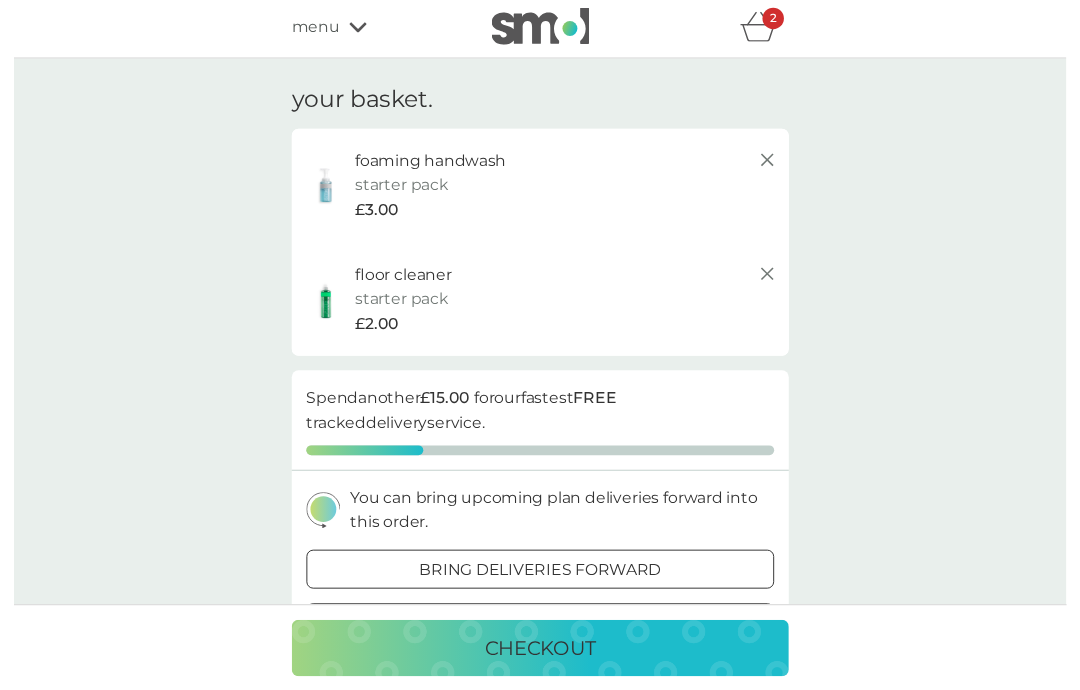 scroll, scrollTop: 0, scrollLeft: 0, axis: both 